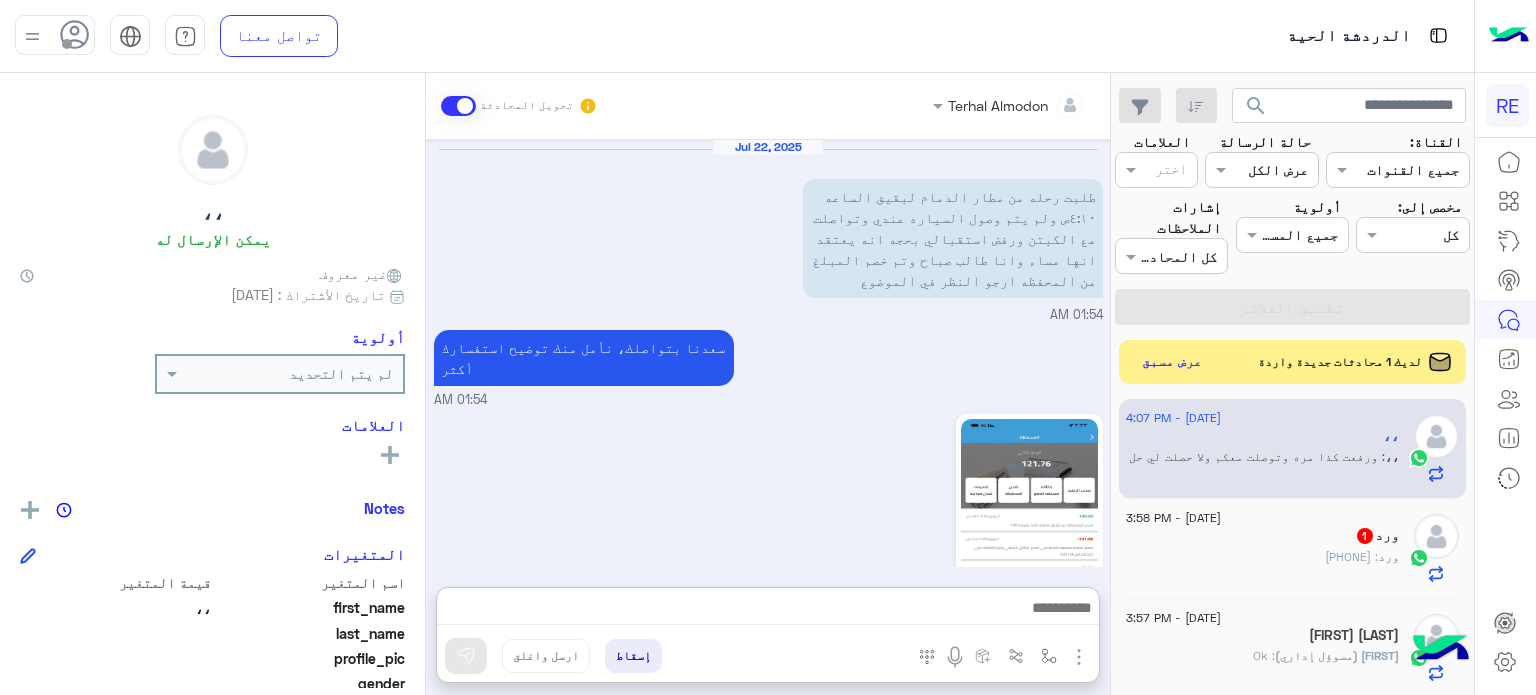 scroll, scrollTop: 0, scrollLeft: 0, axis: both 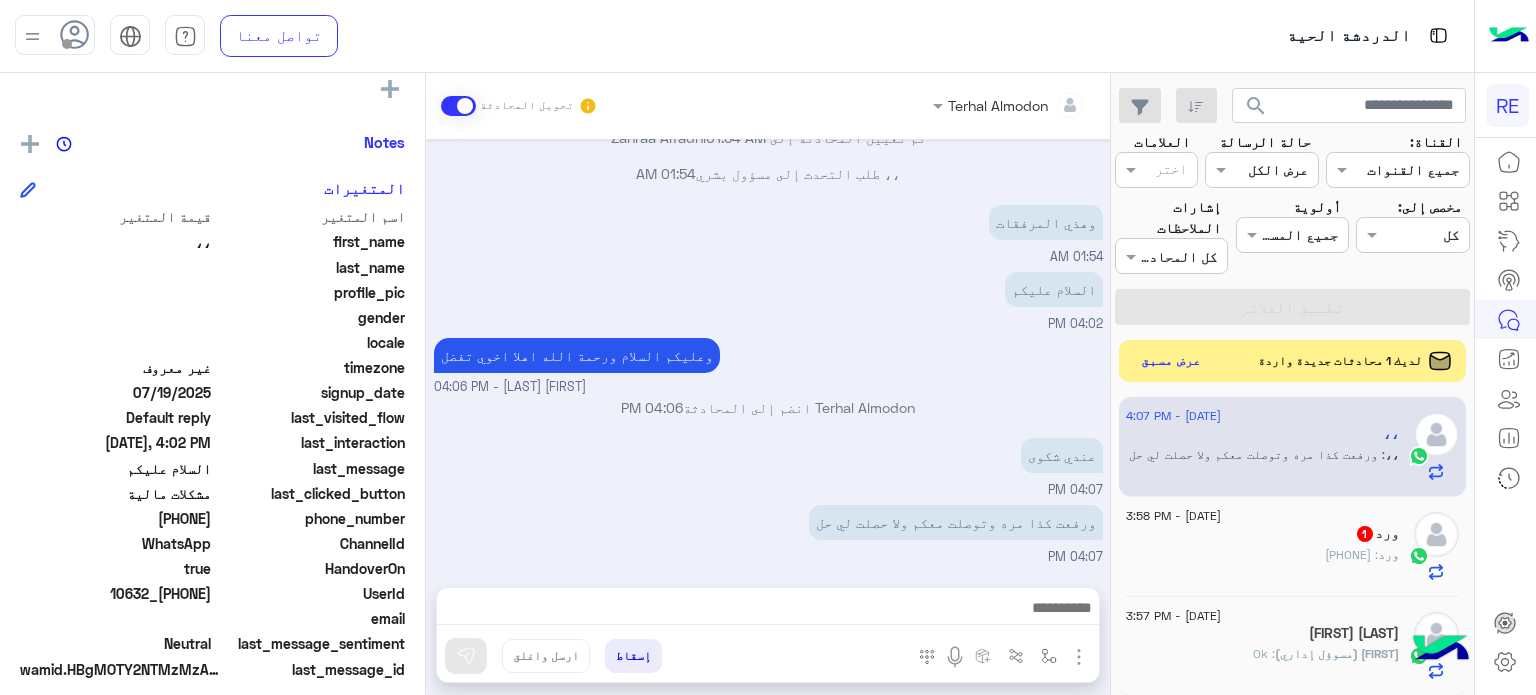 click on "عرض مسبق" 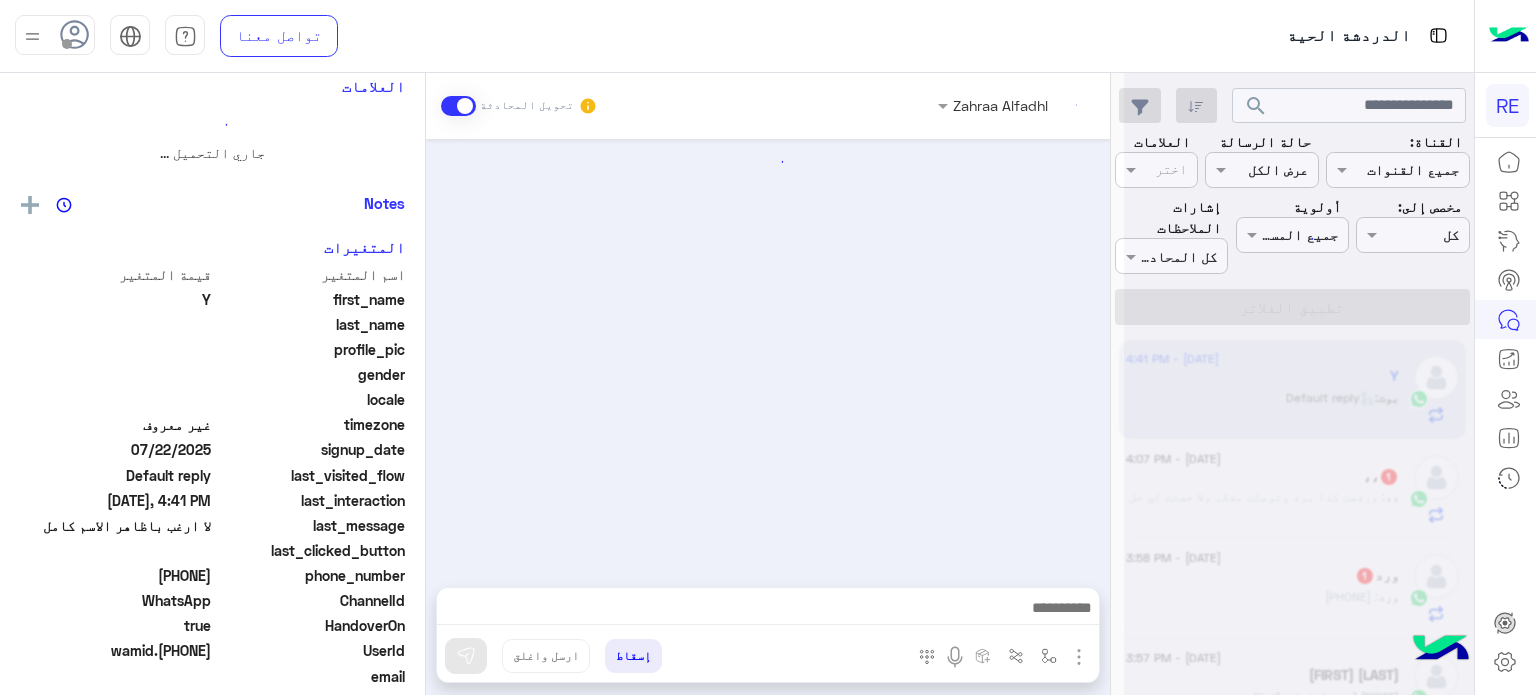 scroll, scrollTop: 0, scrollLeft: 0, axis: both 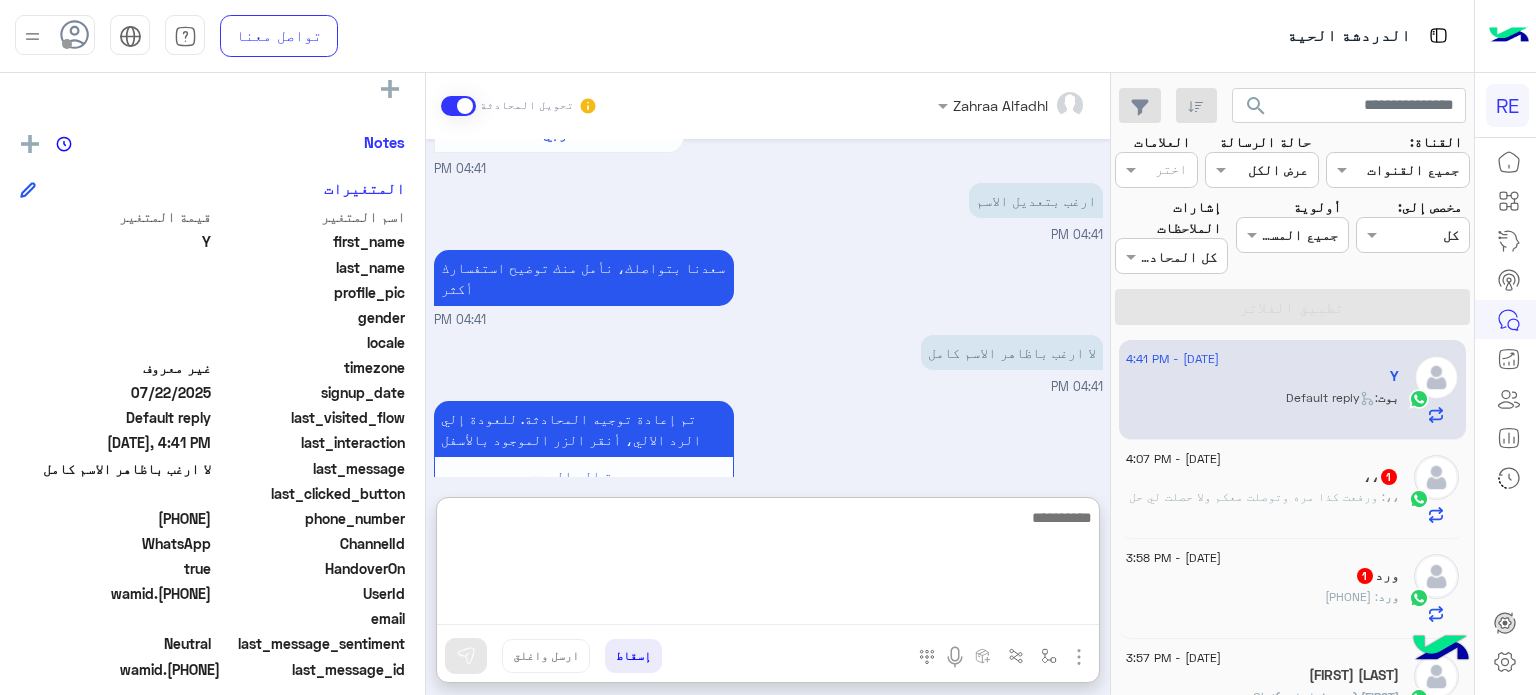 click at bounding box center (768, 565) 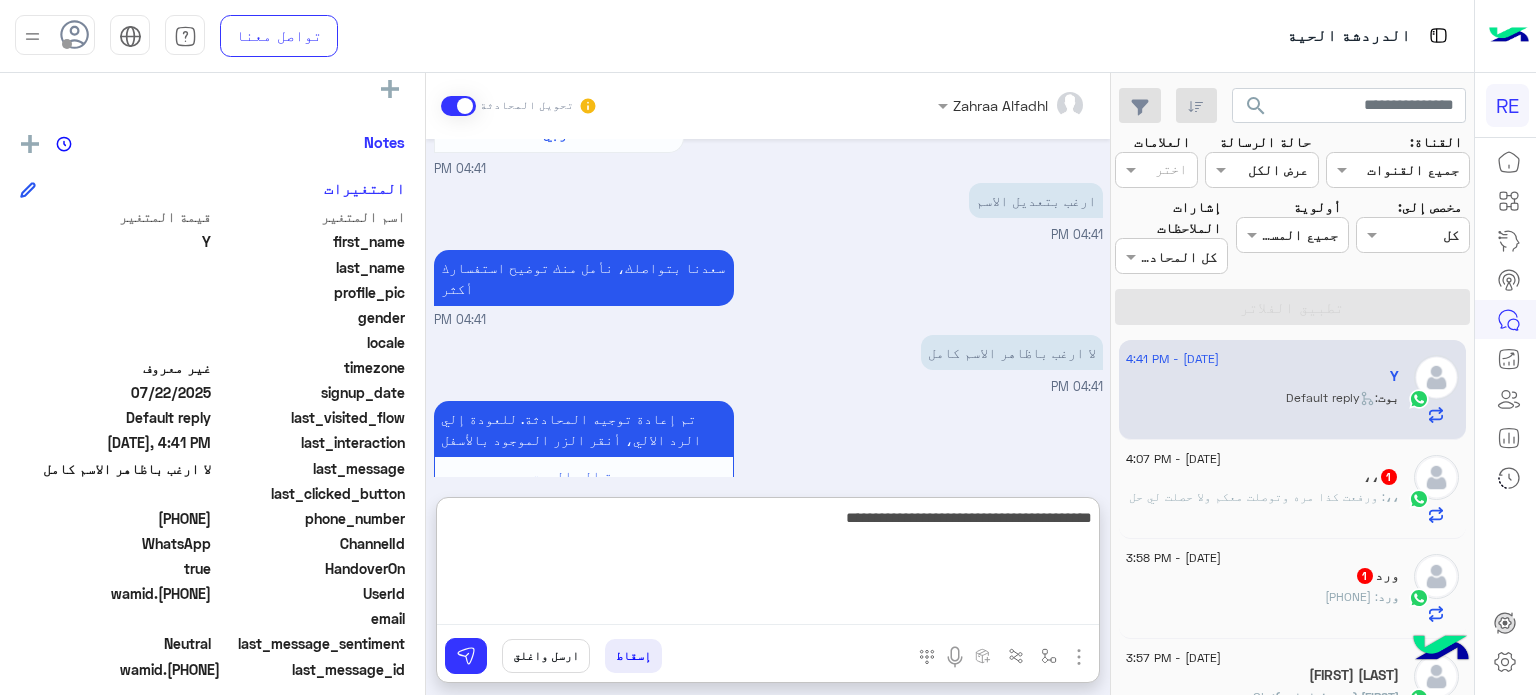 type on "**********" 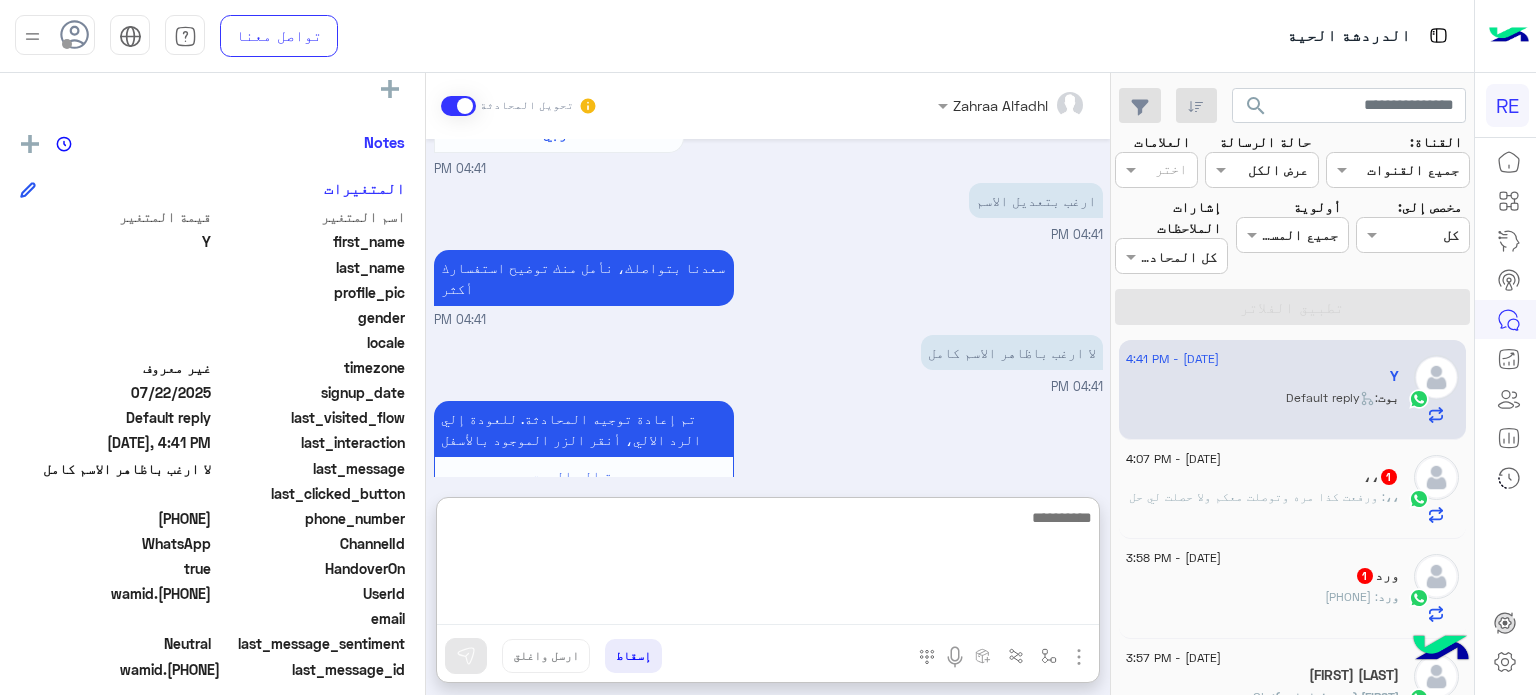 scroll, scrollTop: 748, scrollLeft: 0, axis: vertical 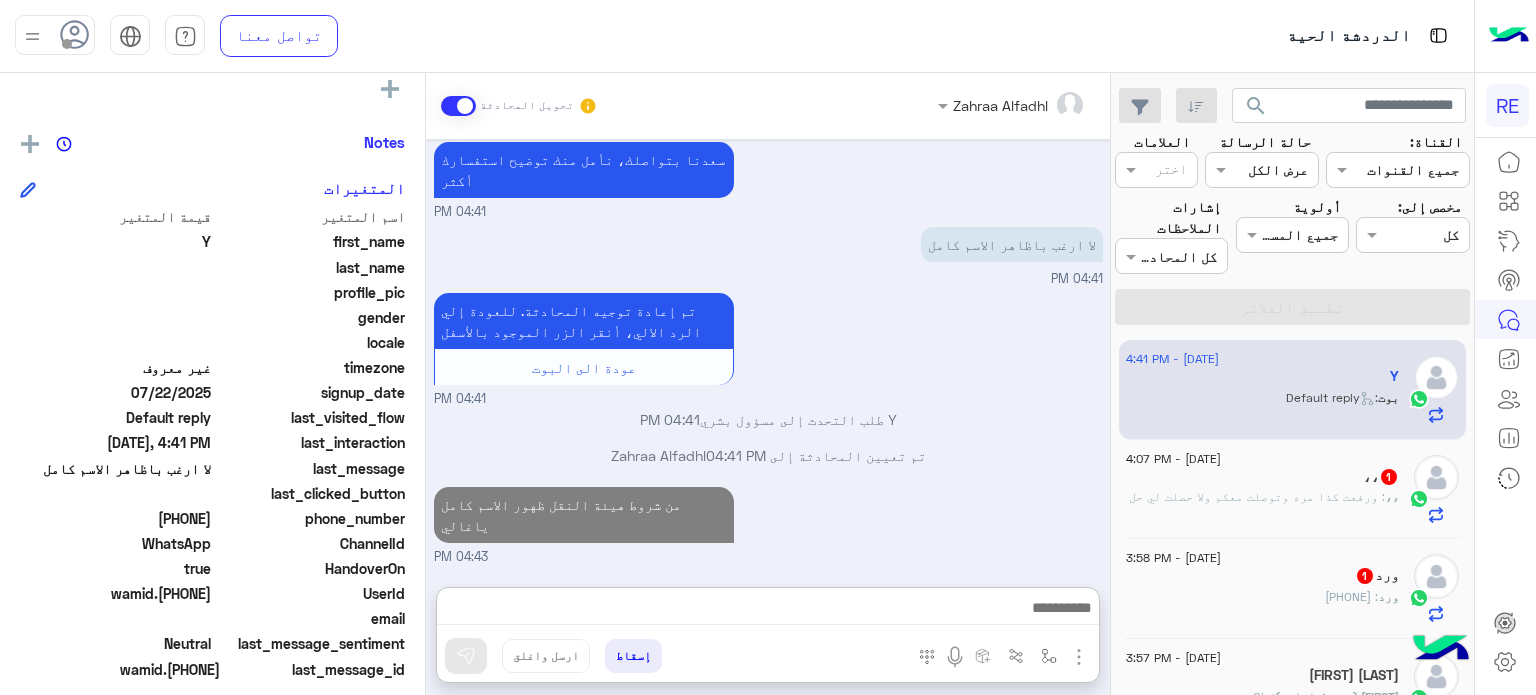 click on "[DATE] - 4:07 PM" 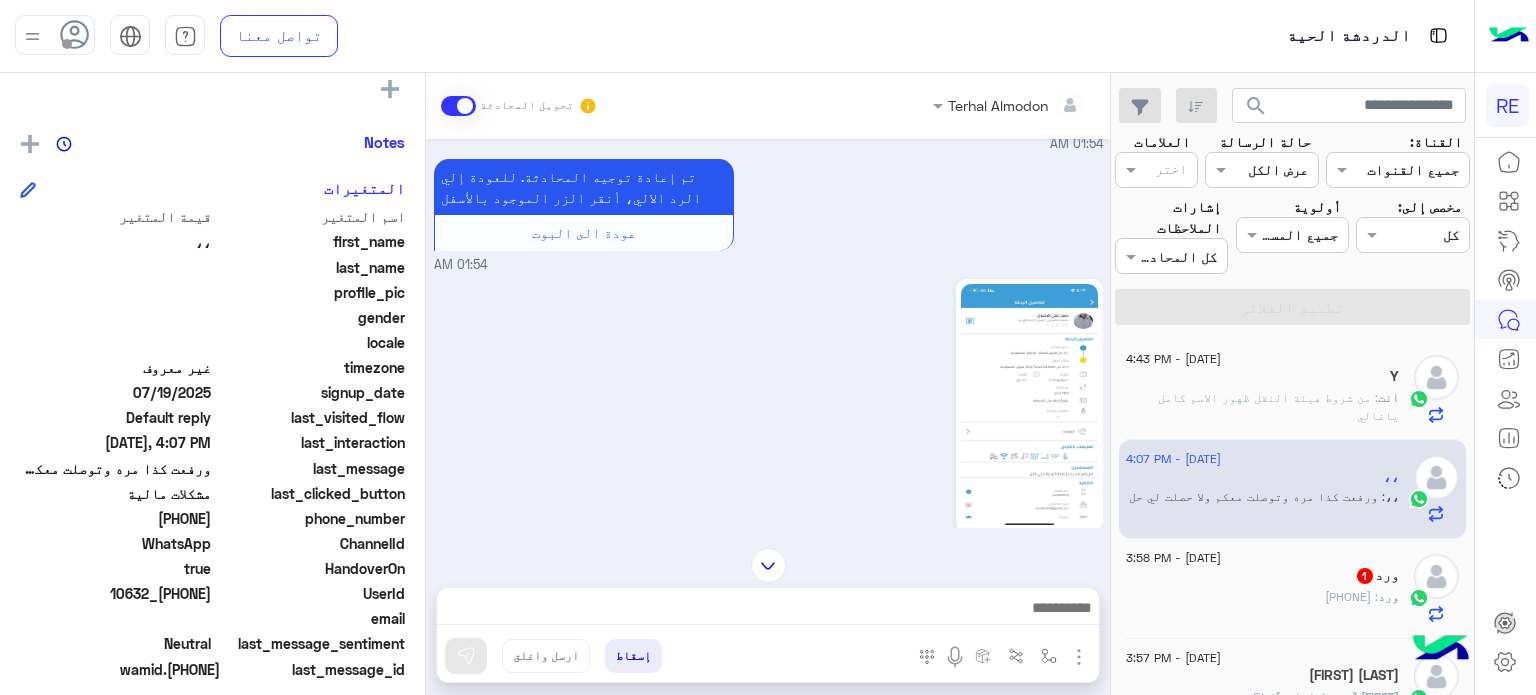 scroll, scrollTop: 1328, scrollLeft: 0, axis: vertical 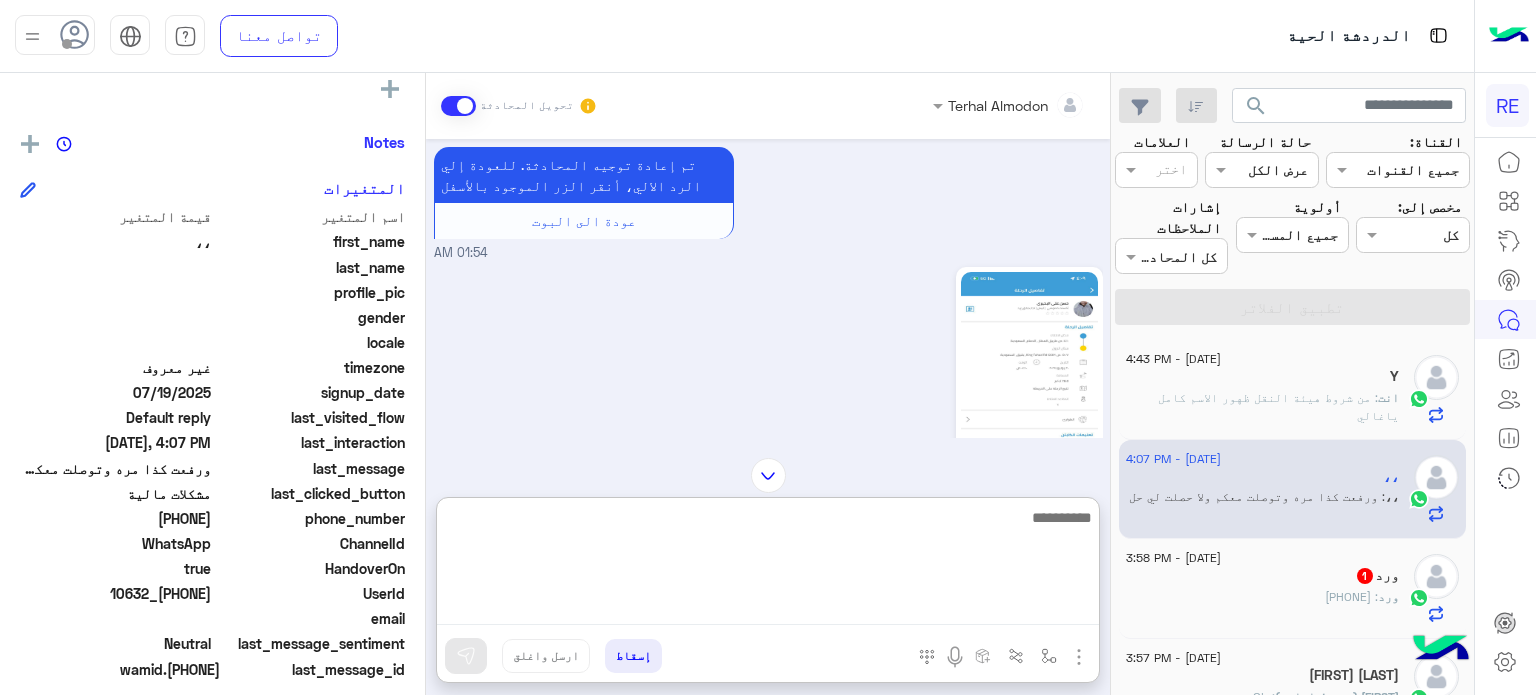 drag, startPoint x: 860, startPoint y: 614, endPoint x: 866, endPoint y: 595, distance: 19.924858 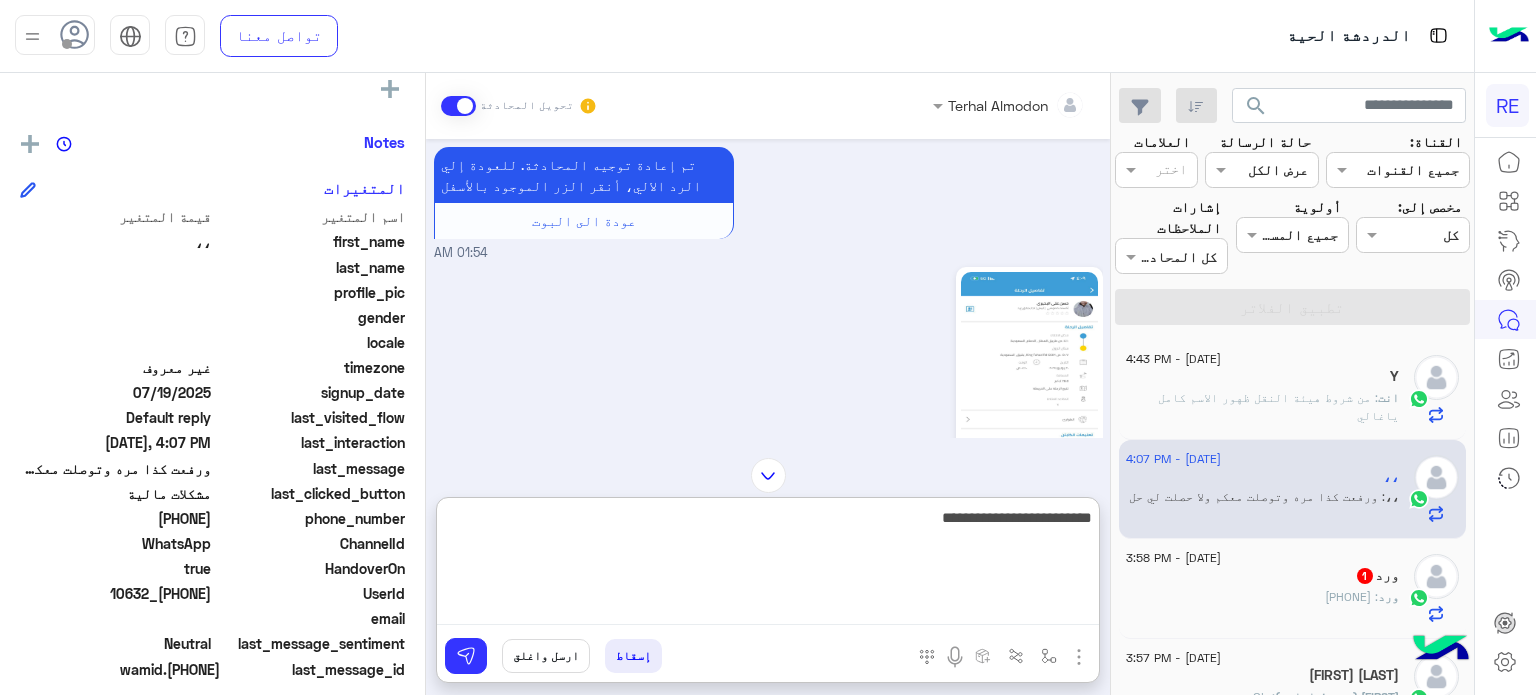 type on "**********" 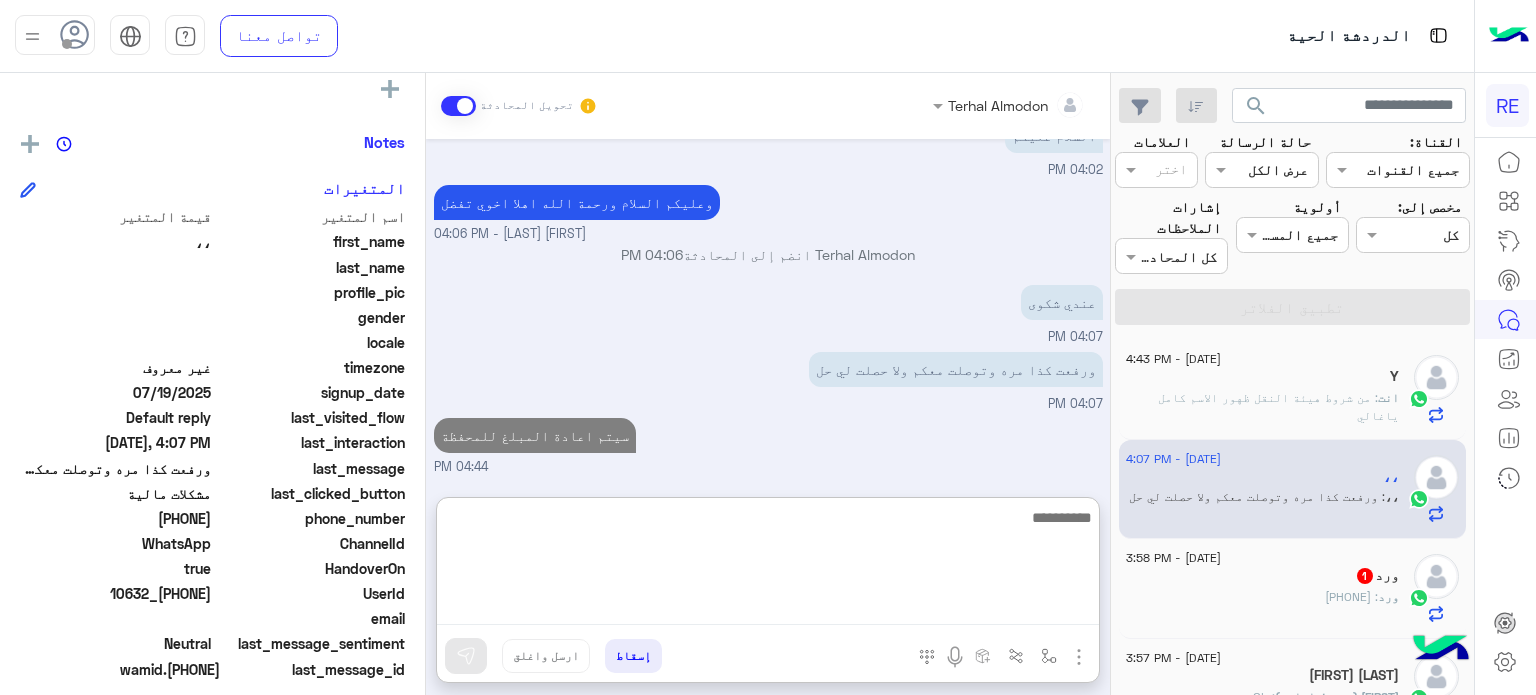 scroll, scrollTop: 1976, scrollLeft: 0, axis: vertical 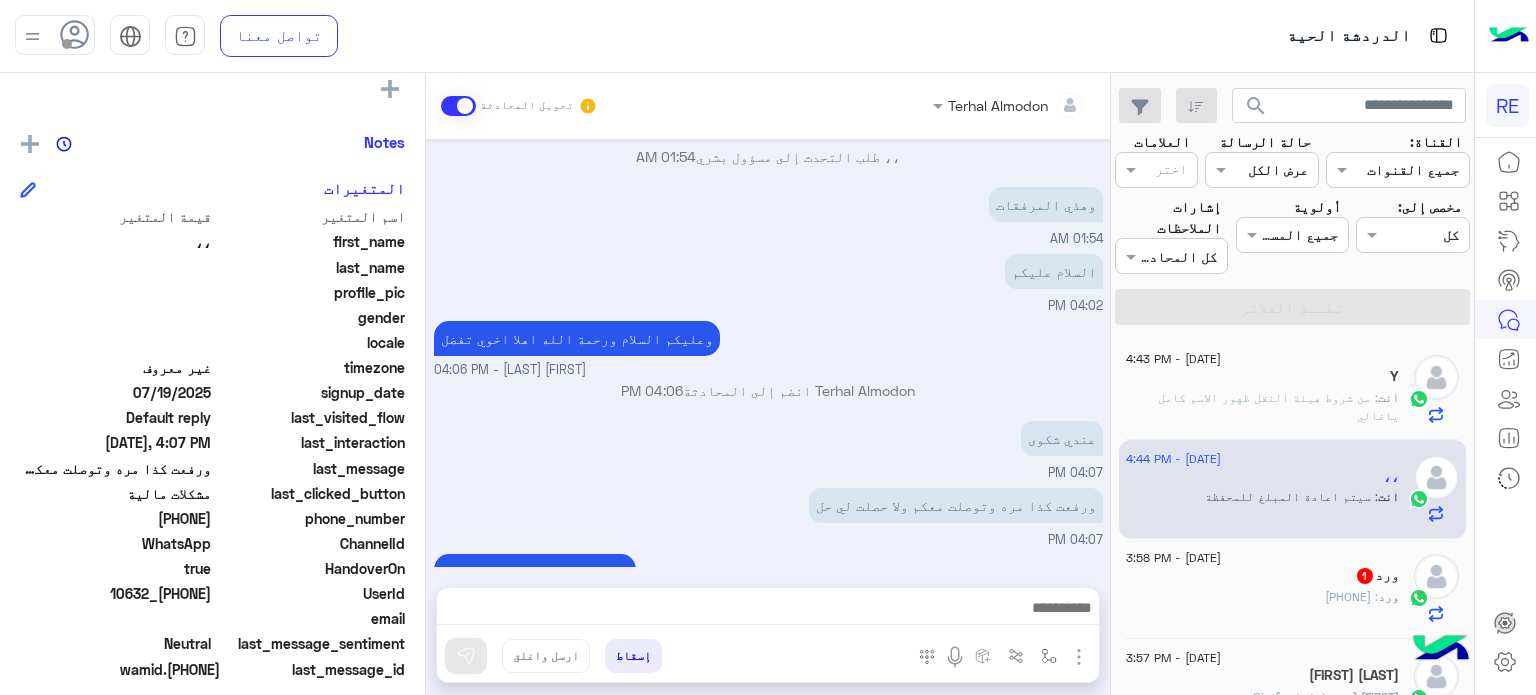 drag, startPoint x: 210, startPoint y: 597, endPoint x: 136, endPoint y: 594, distance: 74.06078 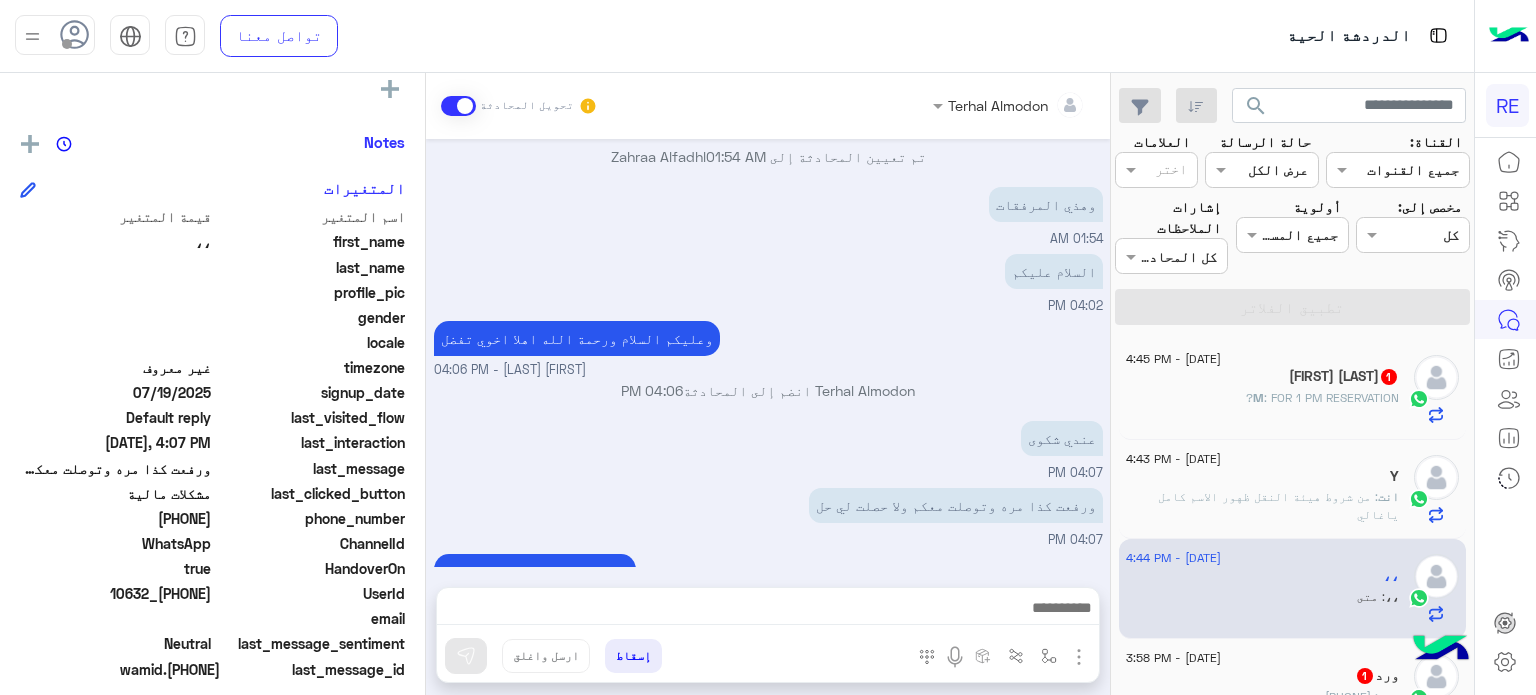 scroll, scrollTop: 1952, scrollLeft: 0, axis: vertical 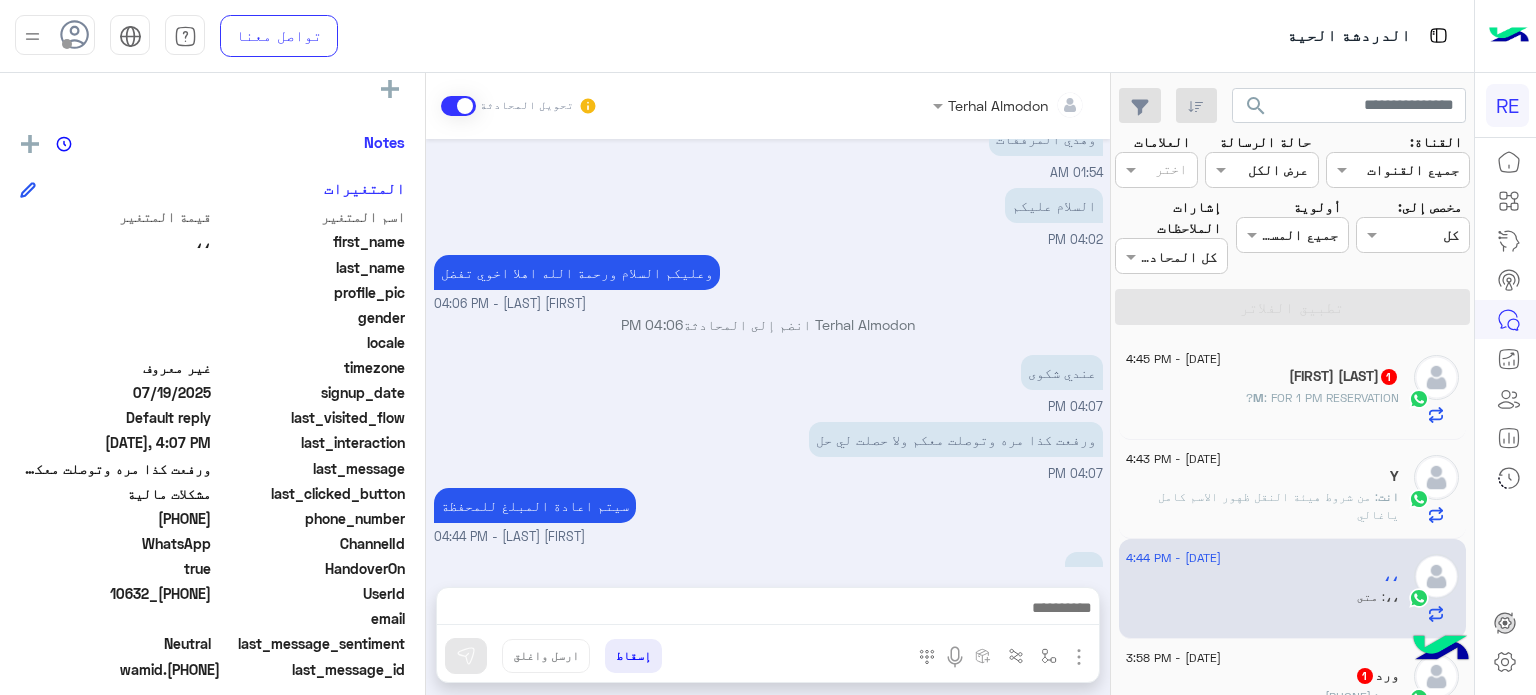 copy on "[PHONE]" 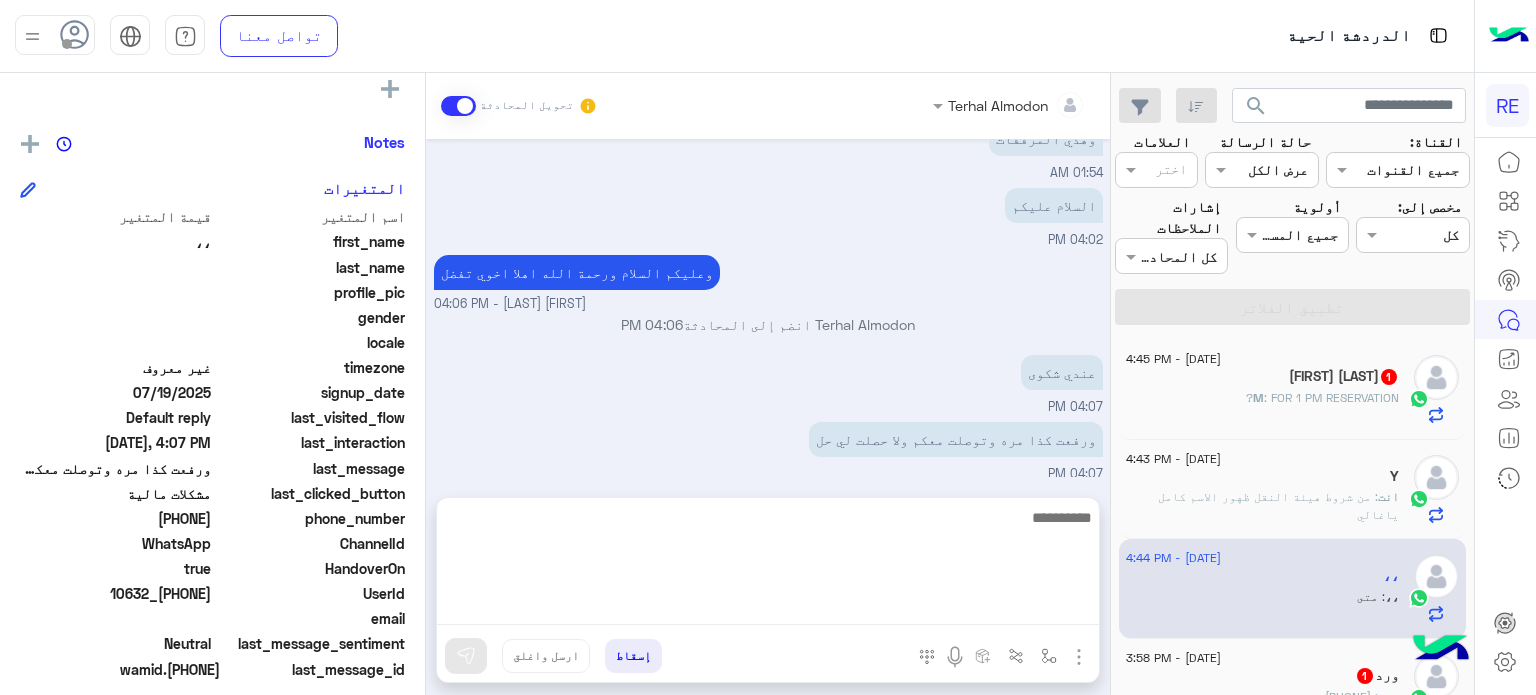click at bounding box center (768, 565) 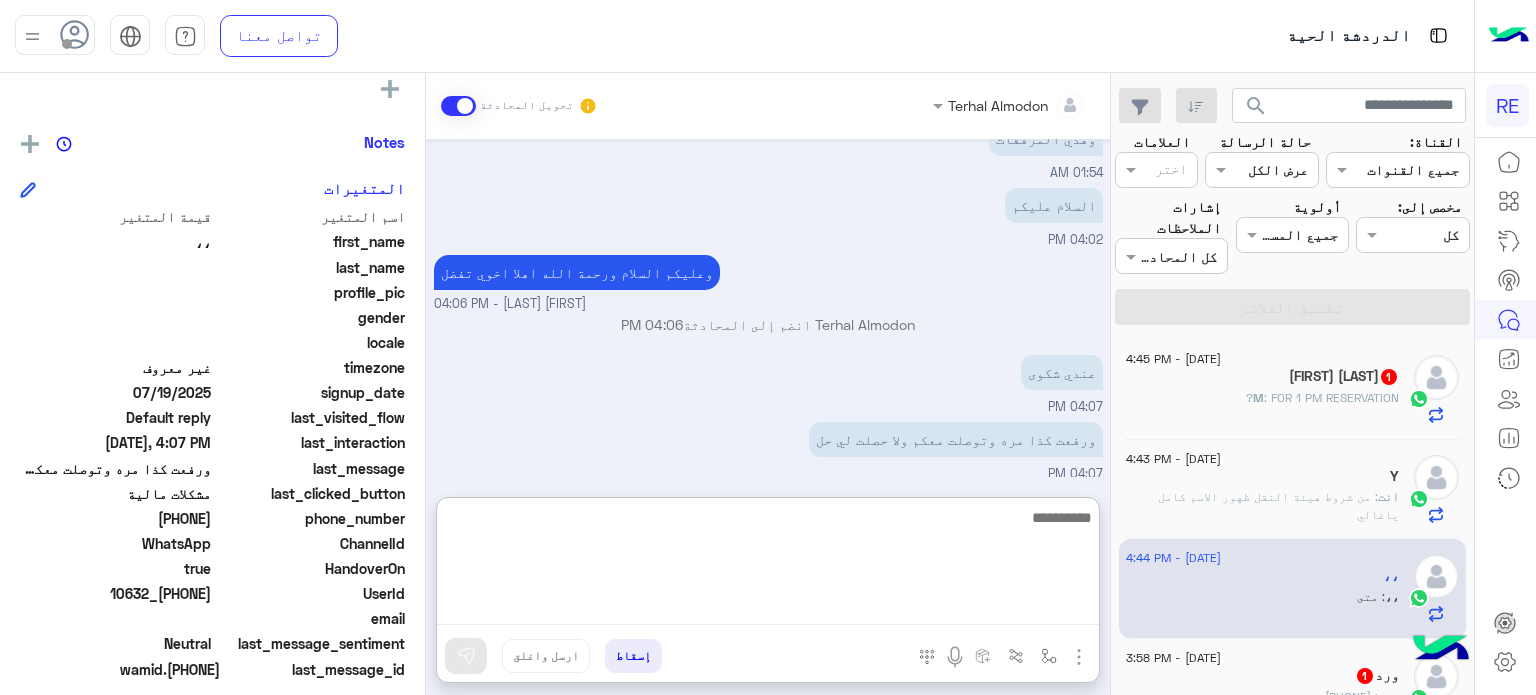 scroll, scrollTop: 1976, scrollLeft: 0, axis: vertical 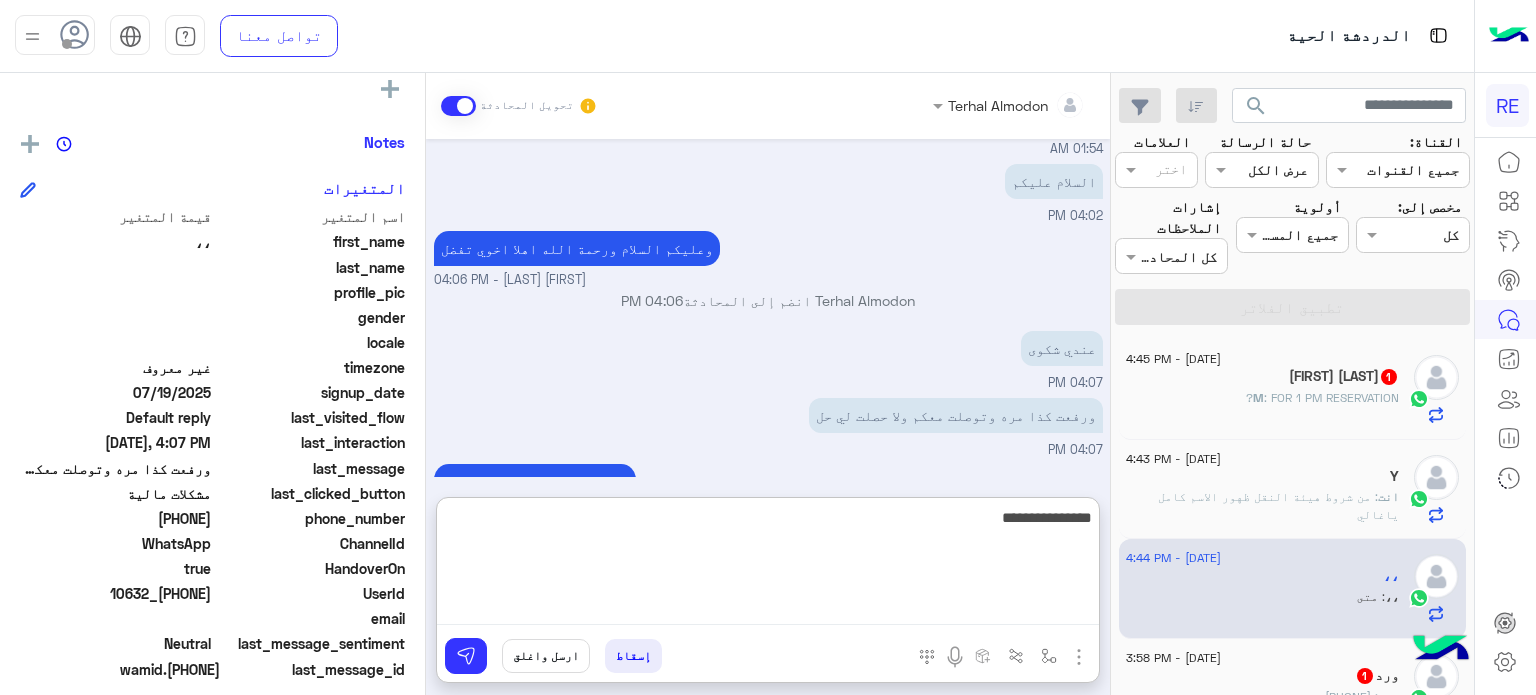 type on "**********" 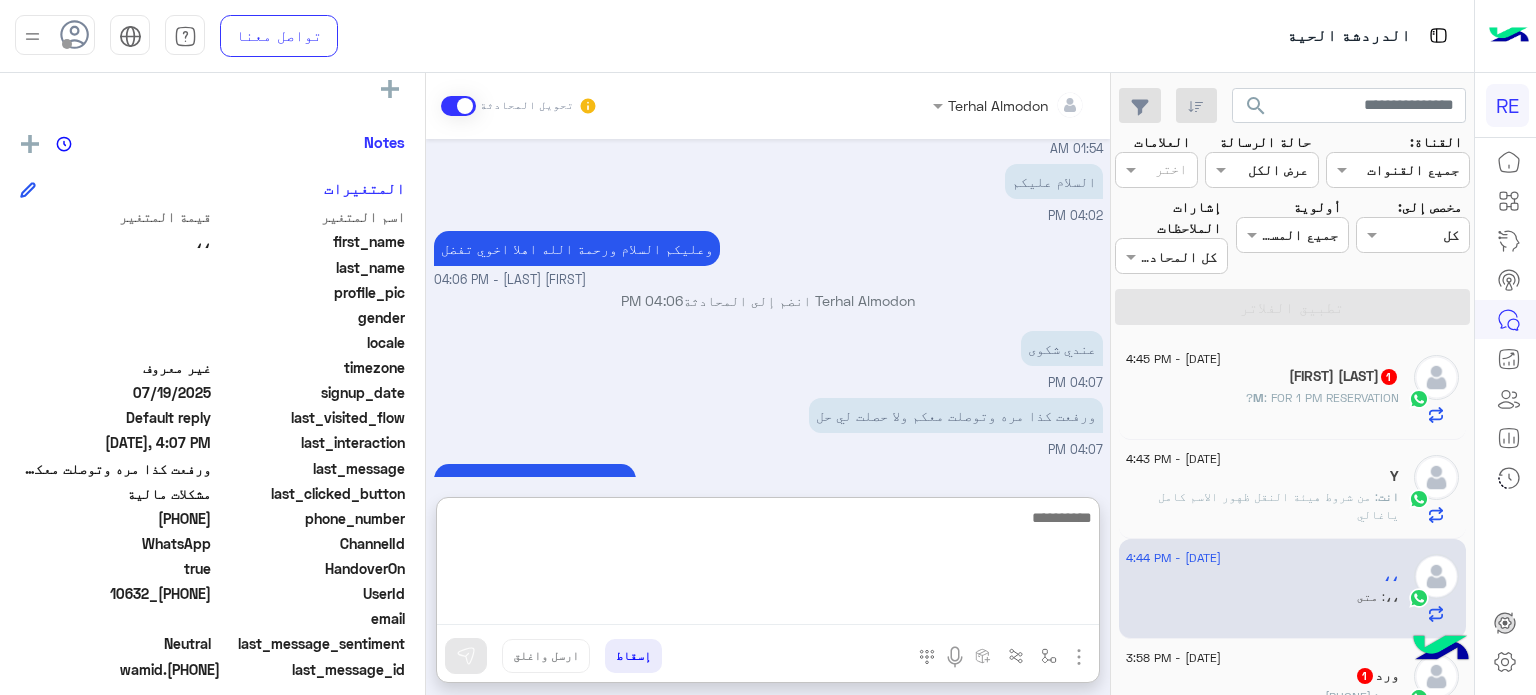 scroll, scrollTop: 2107, scrollLeft: 0, axis: vertical 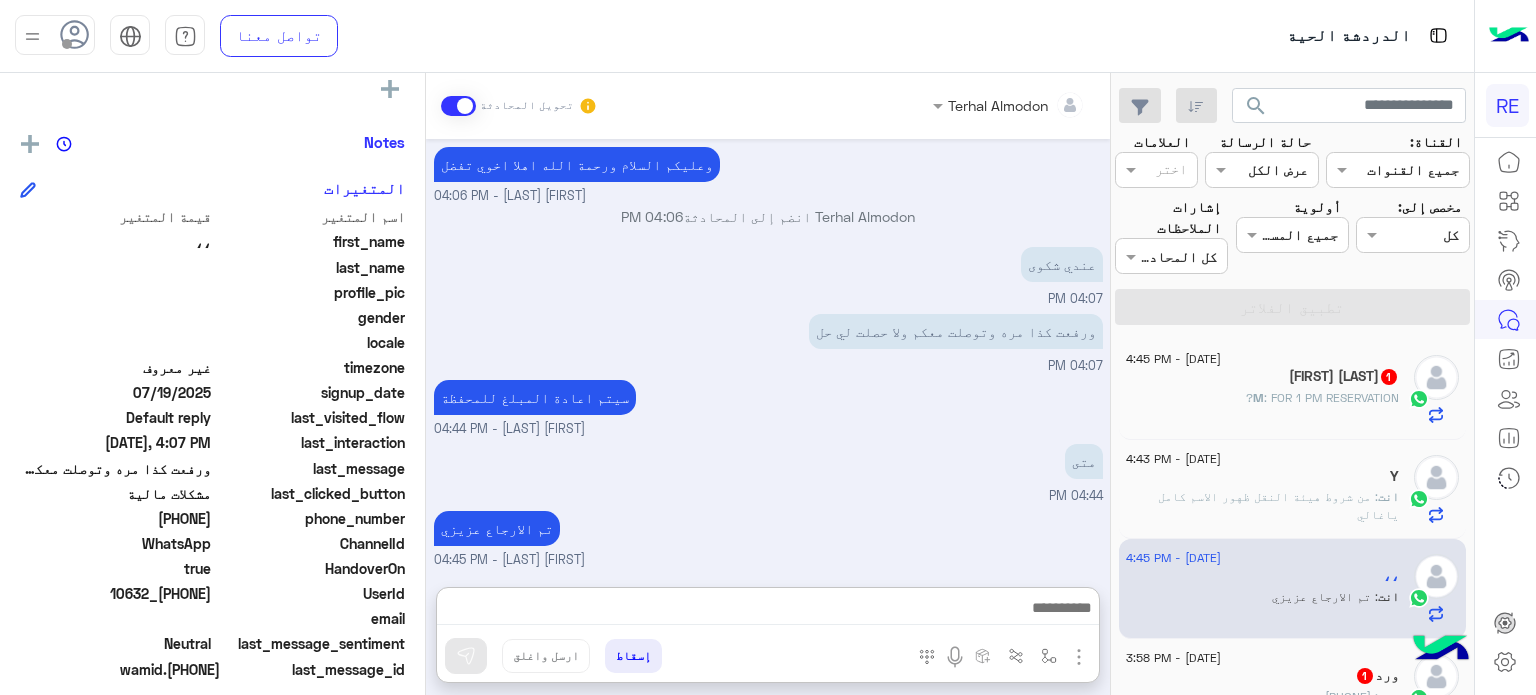 click on "[FIRST] [LAST] 1" 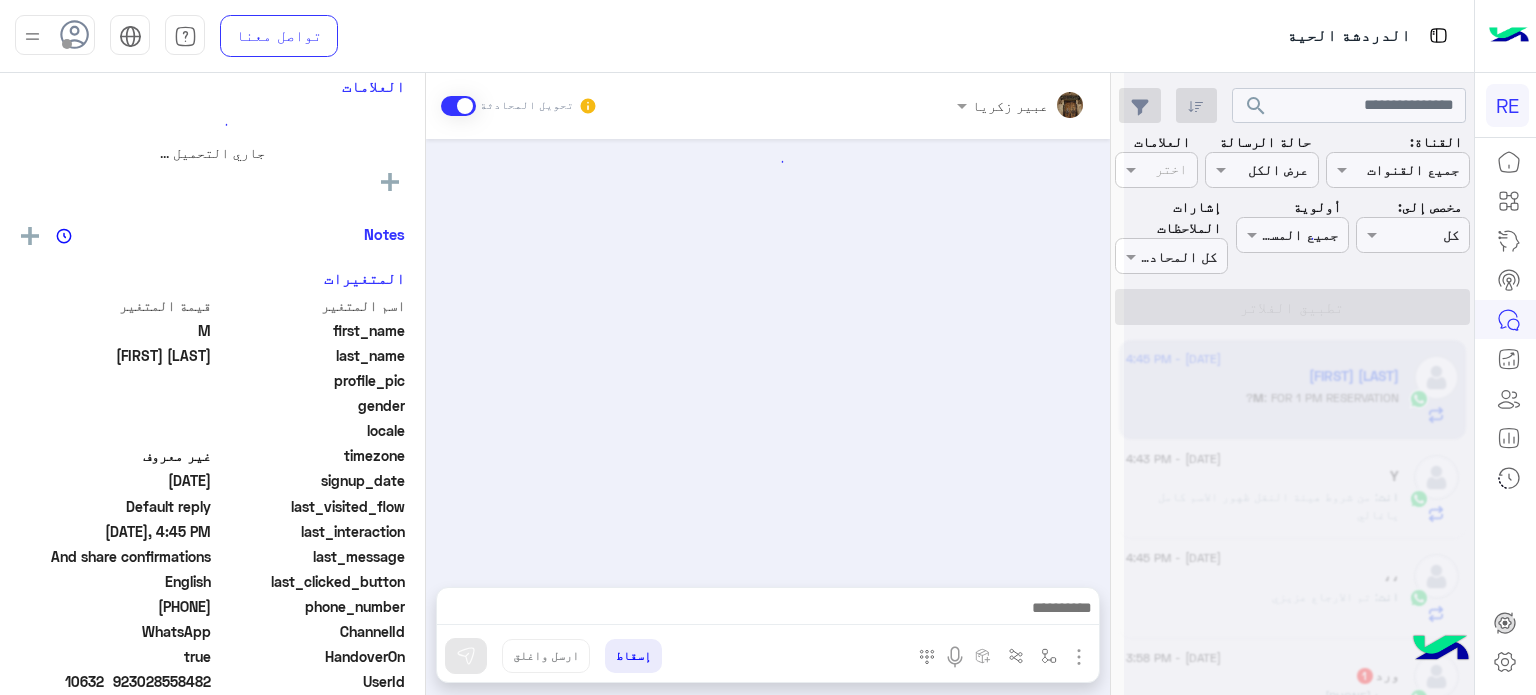 scroll, scrollTop: 497, scrollLeft: 0, axis: vertical 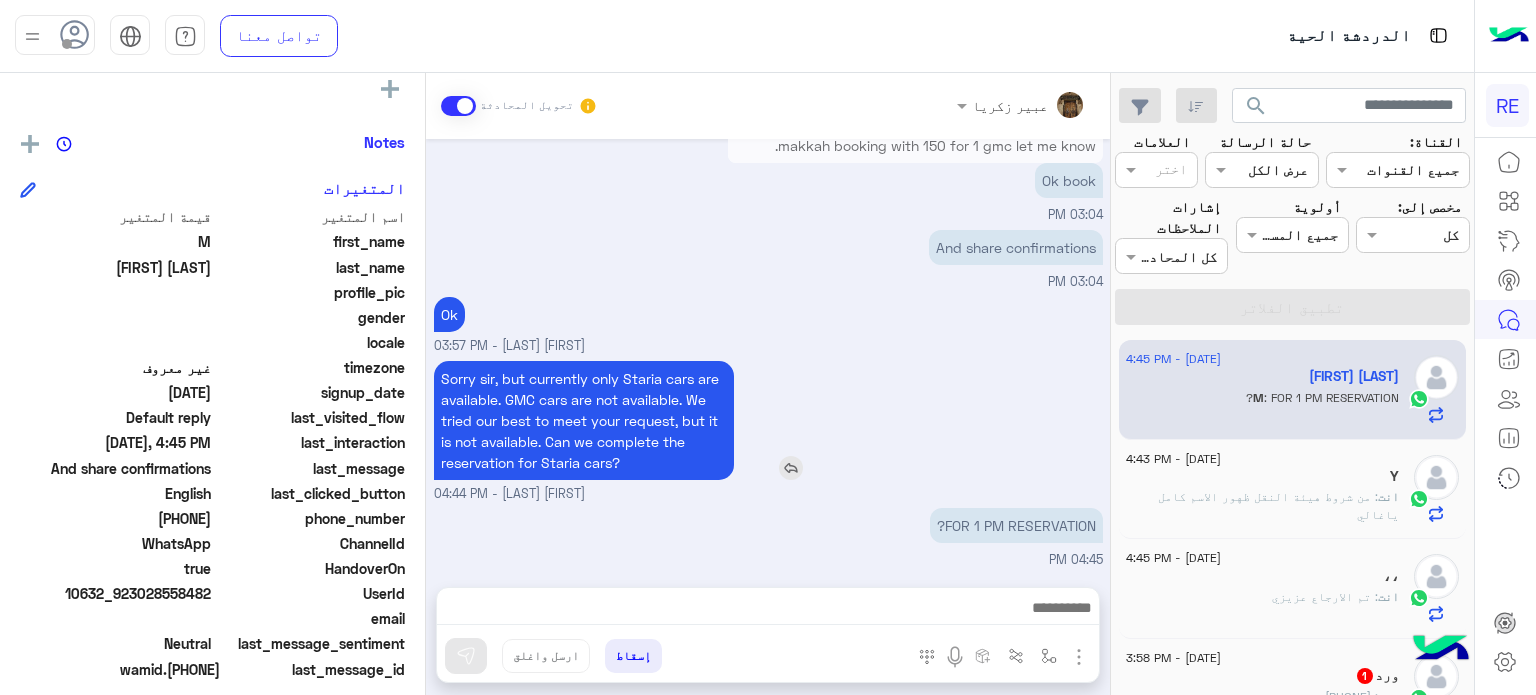 click on "Sorry sir, but currently only Staria cars are available. GMC cars are not available. We tried our best to meet your request, but it is not available. Can we complete the reservation for Staria cars?" at bounding box center [584, 420] 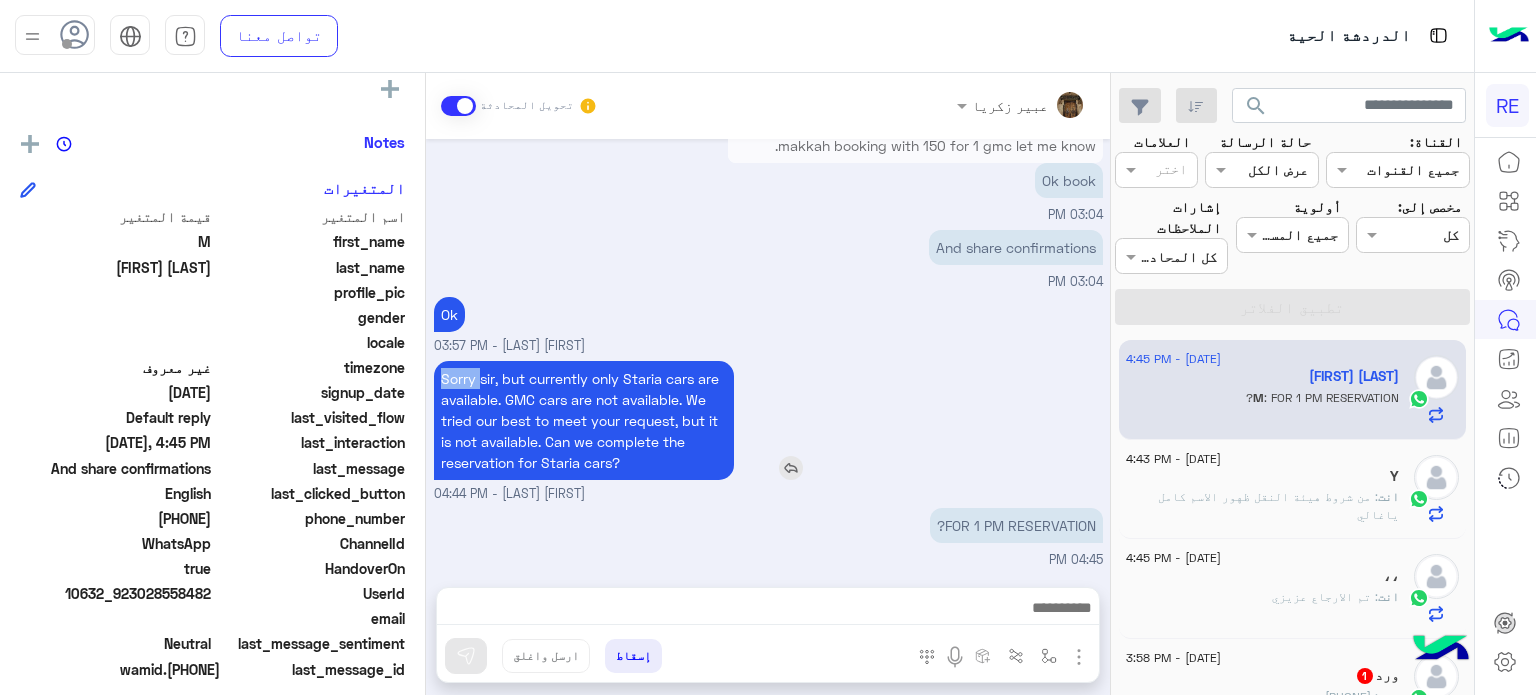 click on "Sorry sir, but currently only Staria cars are available. GMC cars are not available. We tried our best to meet your request, but it is not available. Can we complete the reservation for Staria cars?" at bounding box center (584, 420) 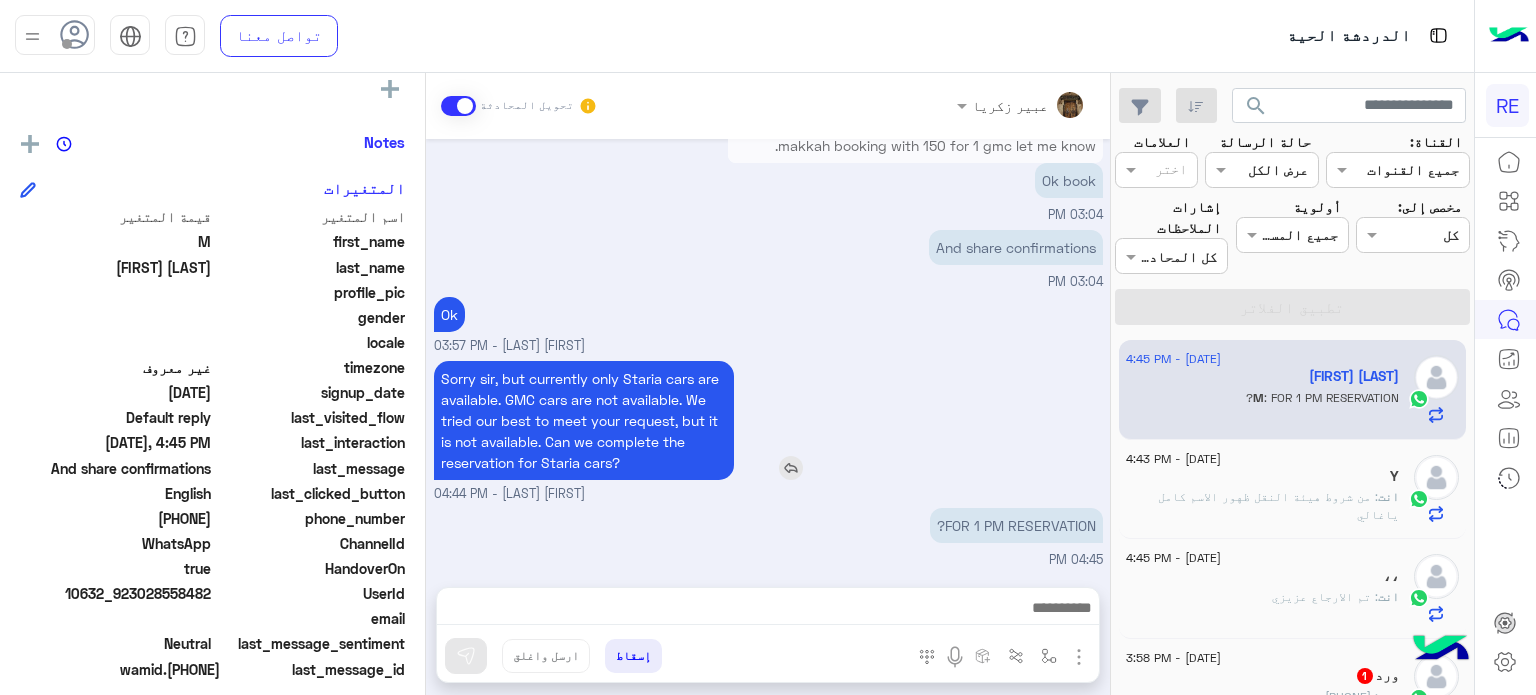 click on "Sorry sir, but currently only Staria cars are available. GMC cars are not available. We tried our best to meet your request, but it is not available. Can we complete the reservation for Staria cars?" at bounding box center (584, 420) 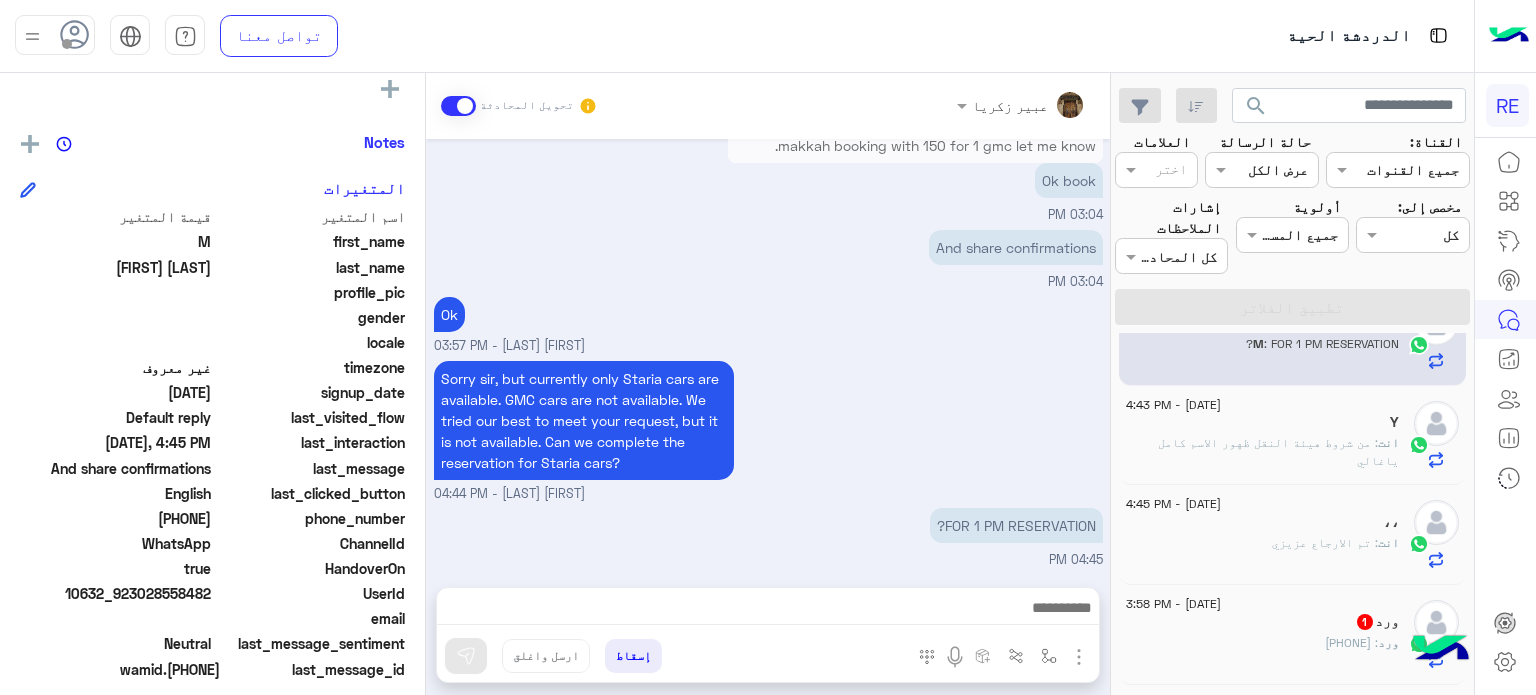 scroll, scrollTop: 100, scrollLeft: 0, axis: vertical 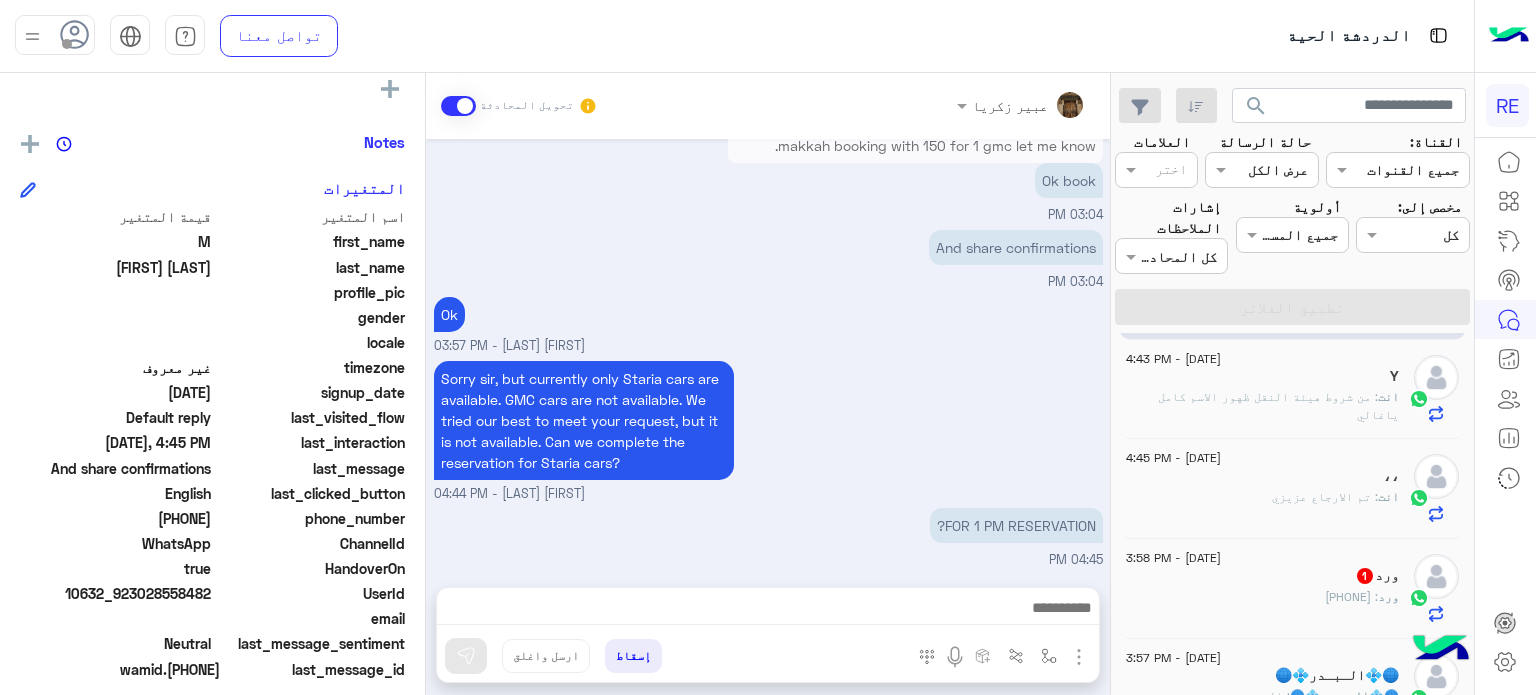 click on "ورد   1" 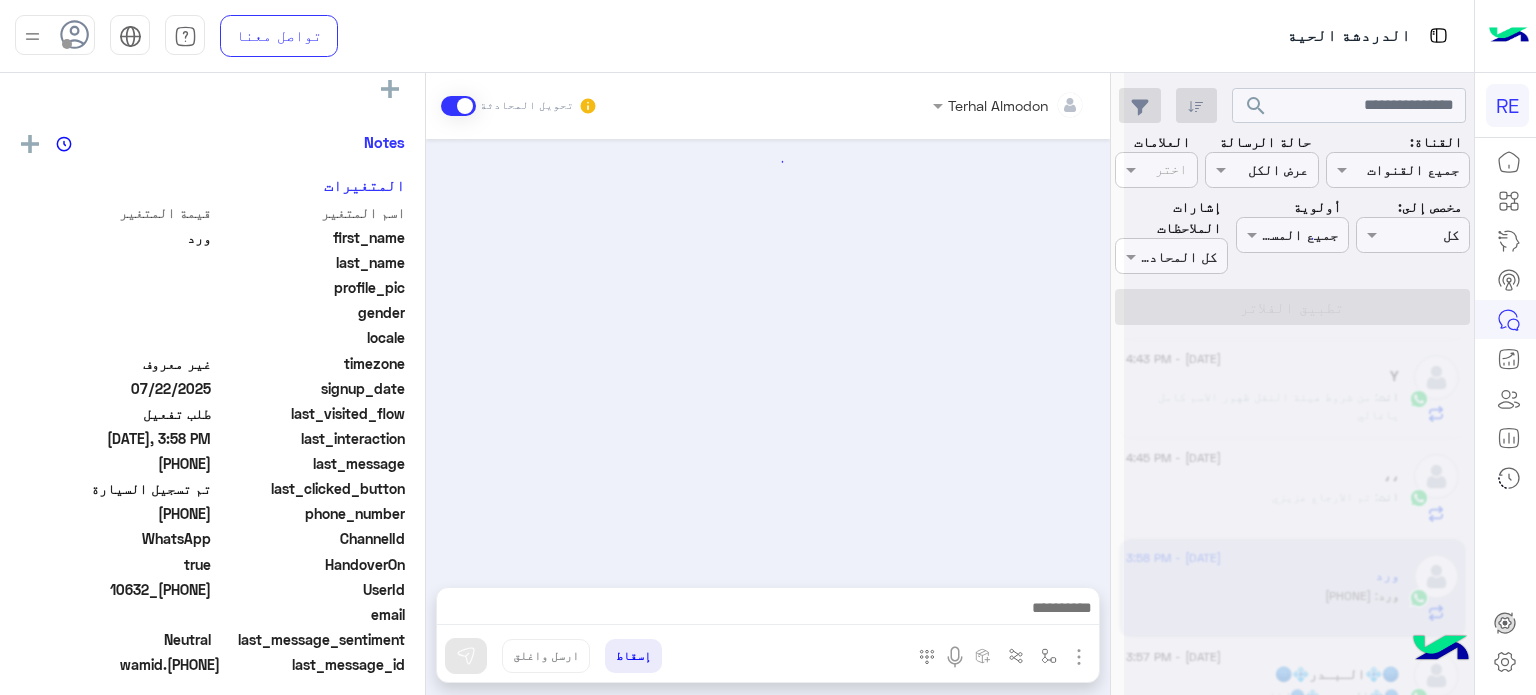 scroll, scrollTop: 1145, scrollLeft: 0, axis: vertical 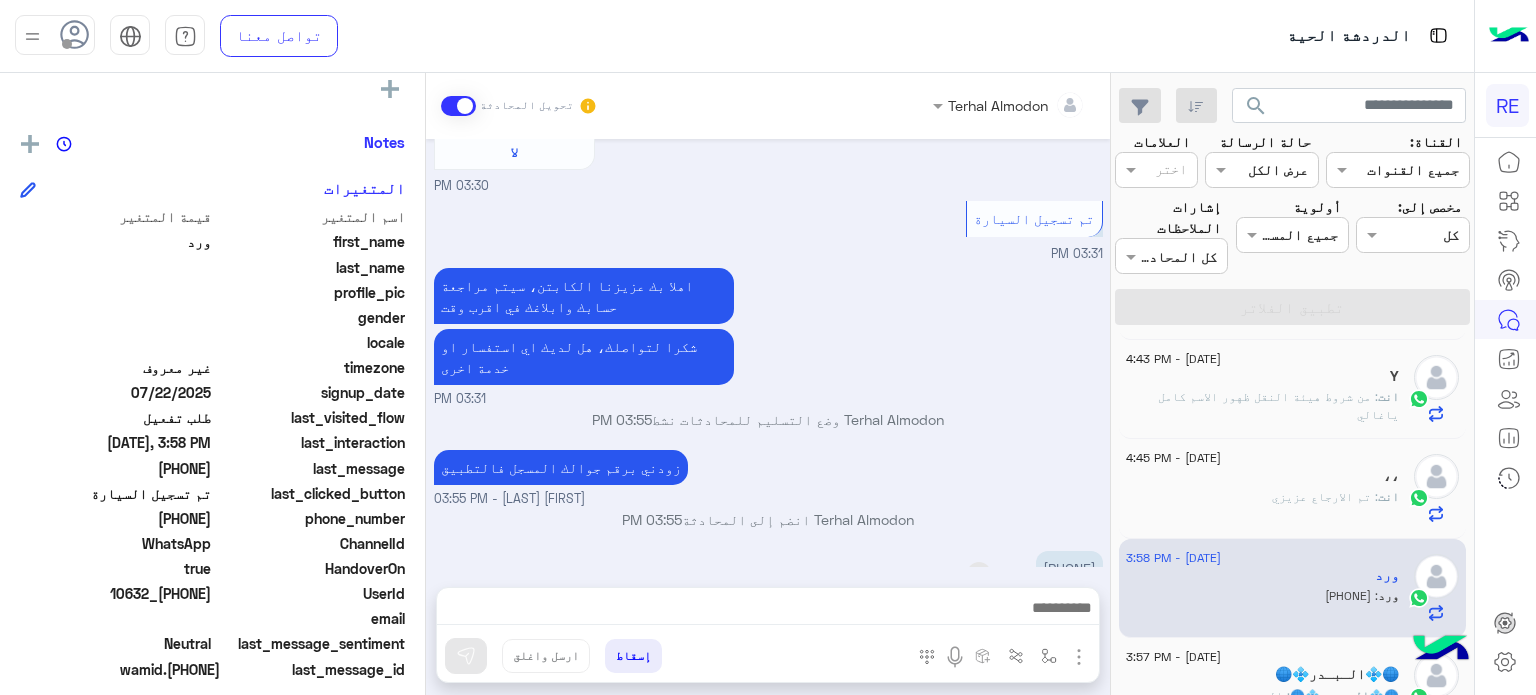 drag, startPoint x: 1097, startPoint y: 522, endPoint x: 1022, endPoint y: 519, distance: 75.059975 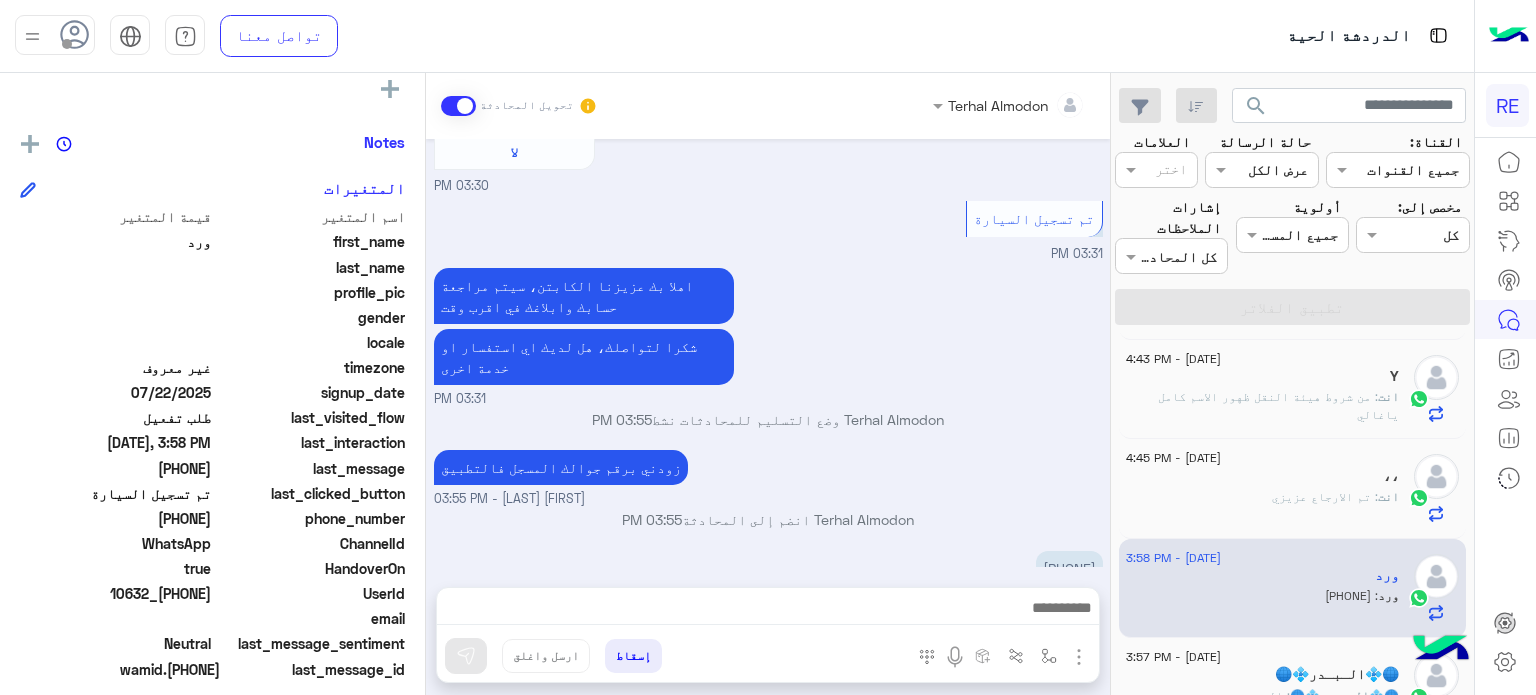 click on "03:31 PM" at bounding box center (768, 399) 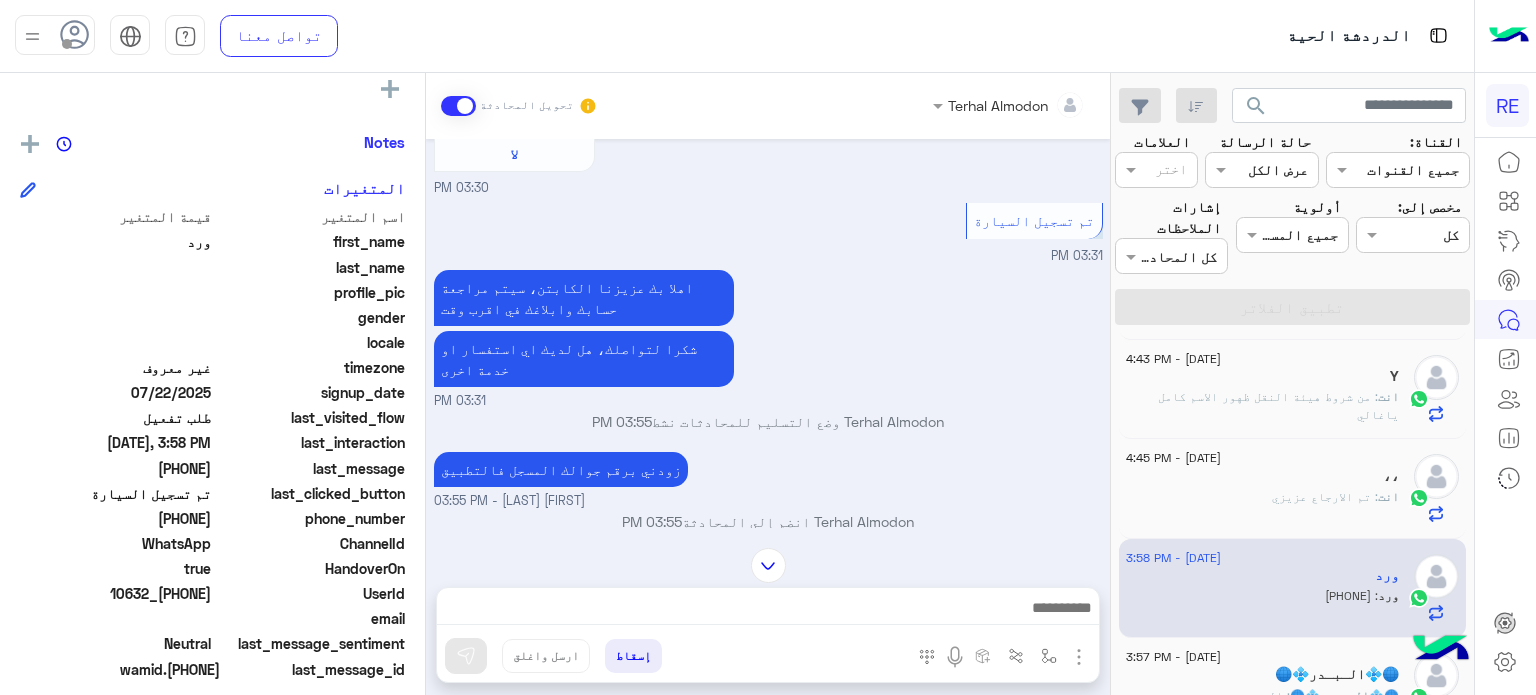 scroll, scrollTop: 1145, scrollLeft: 0, axis: vertical 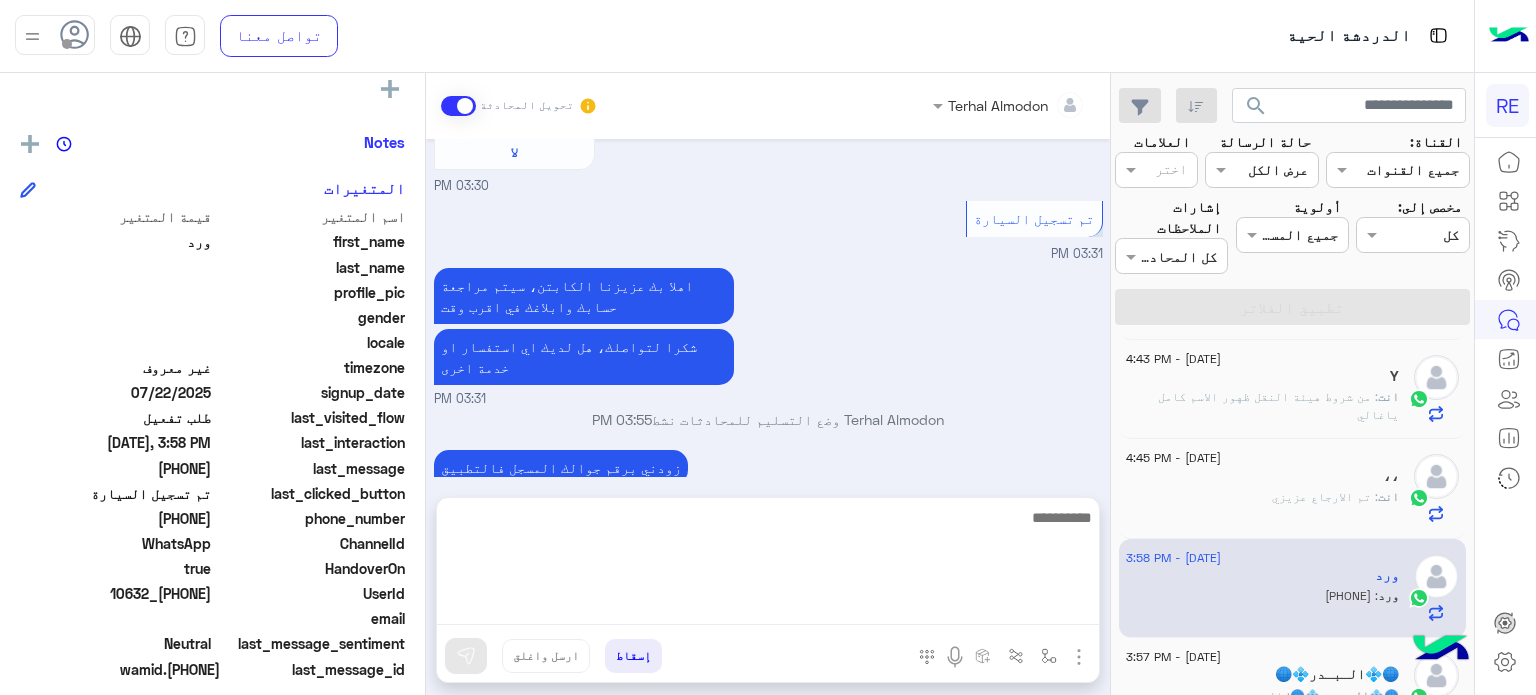 click at bounding box center (768, 565) 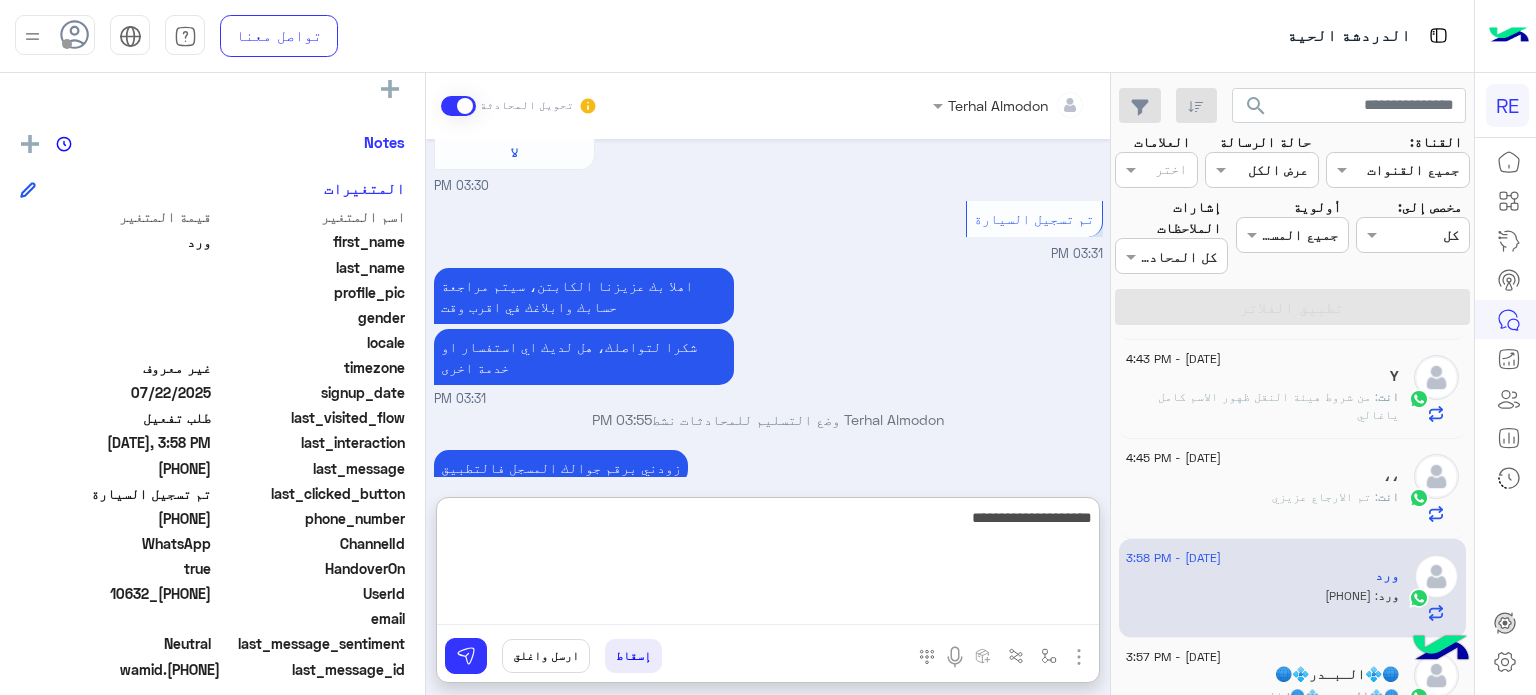 type on "**********" 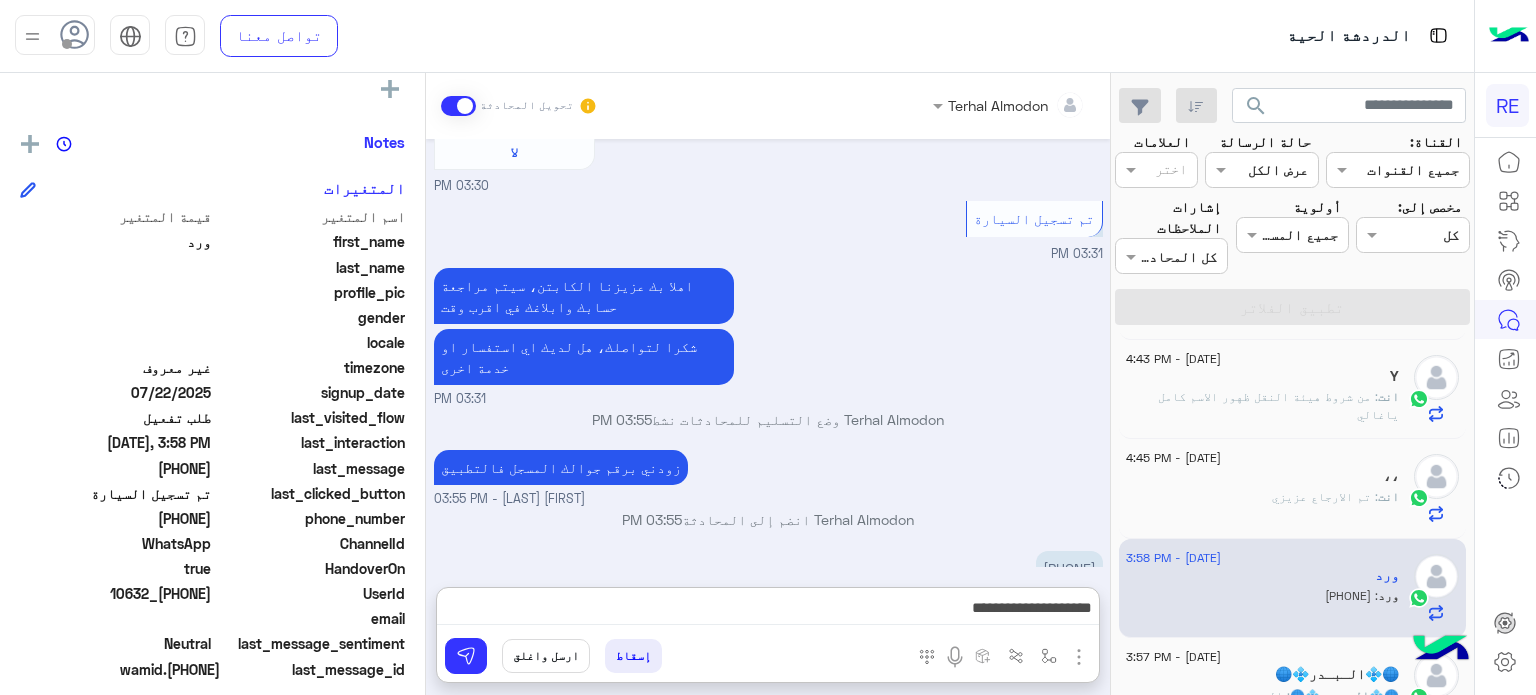 type 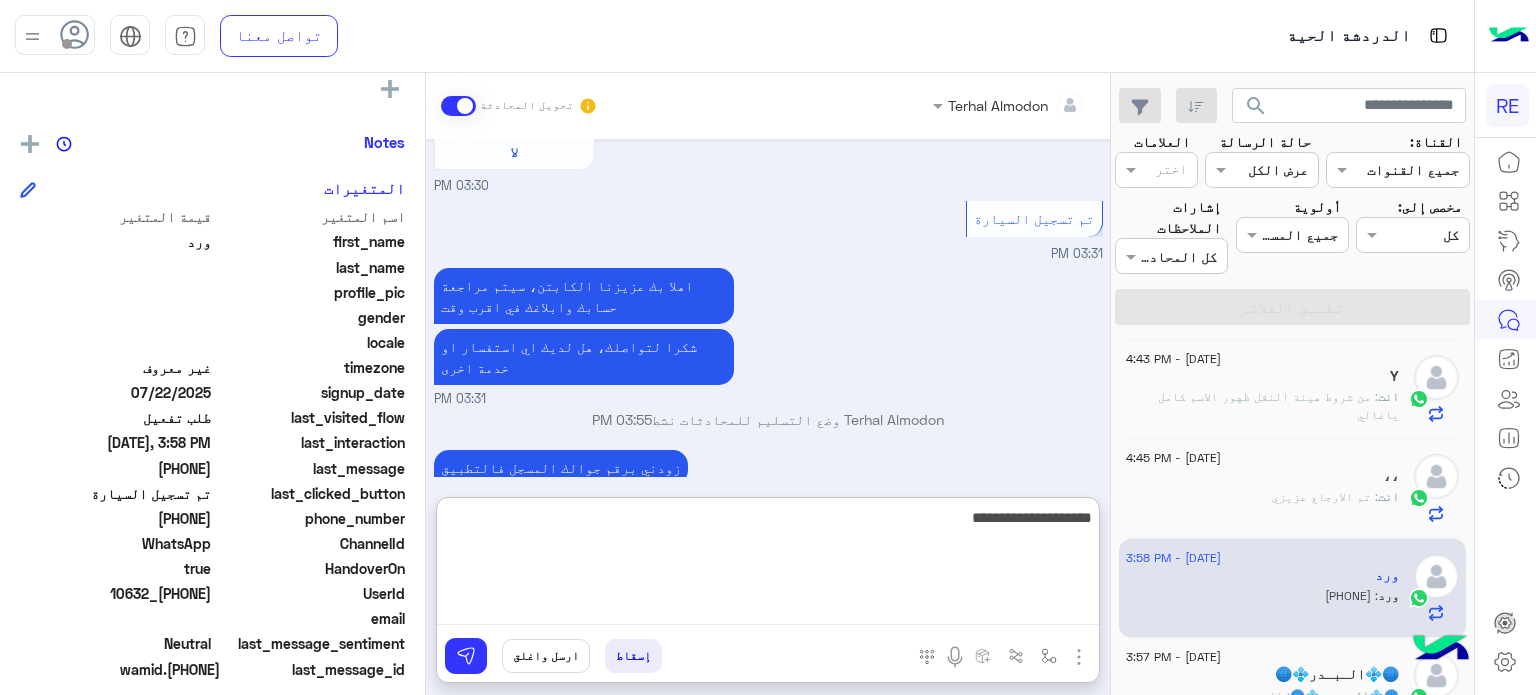 click on "**********" at bounding box center [768, 565] 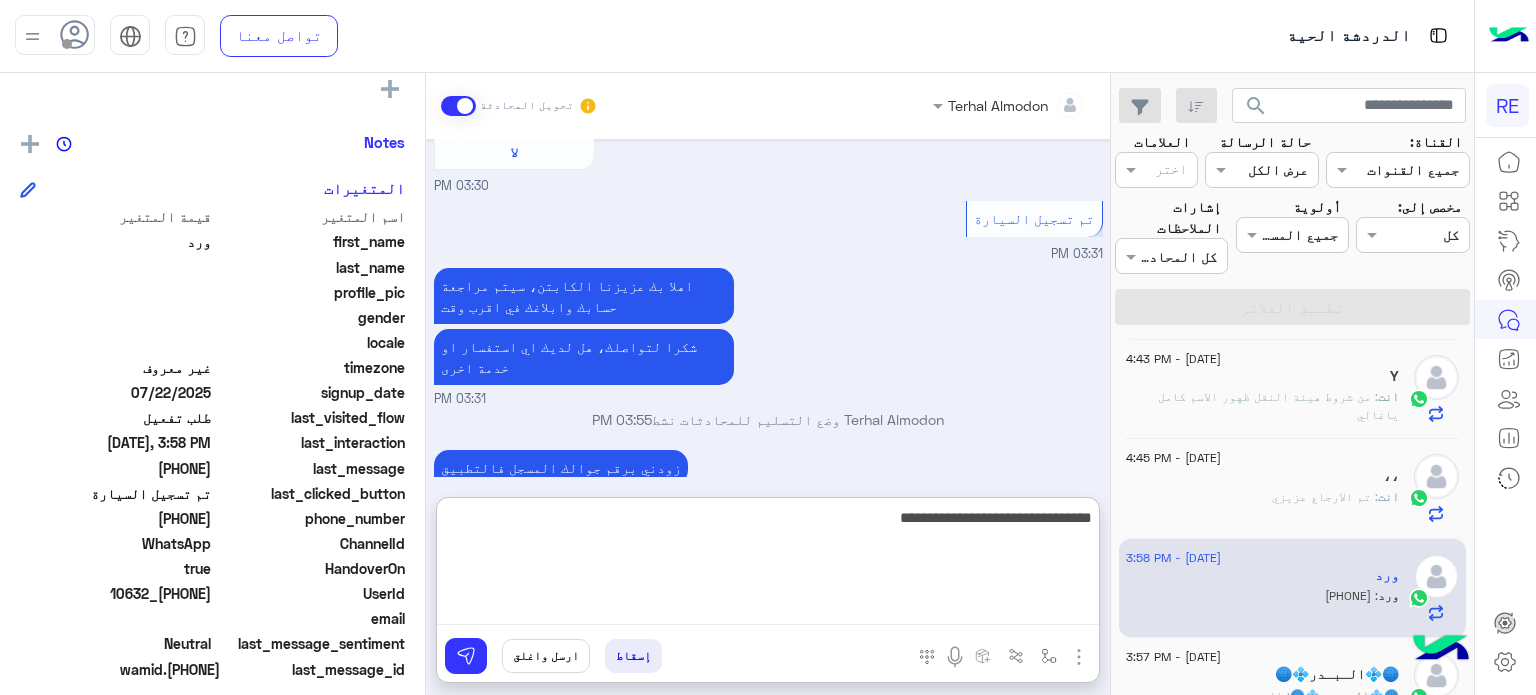 type on "**********" 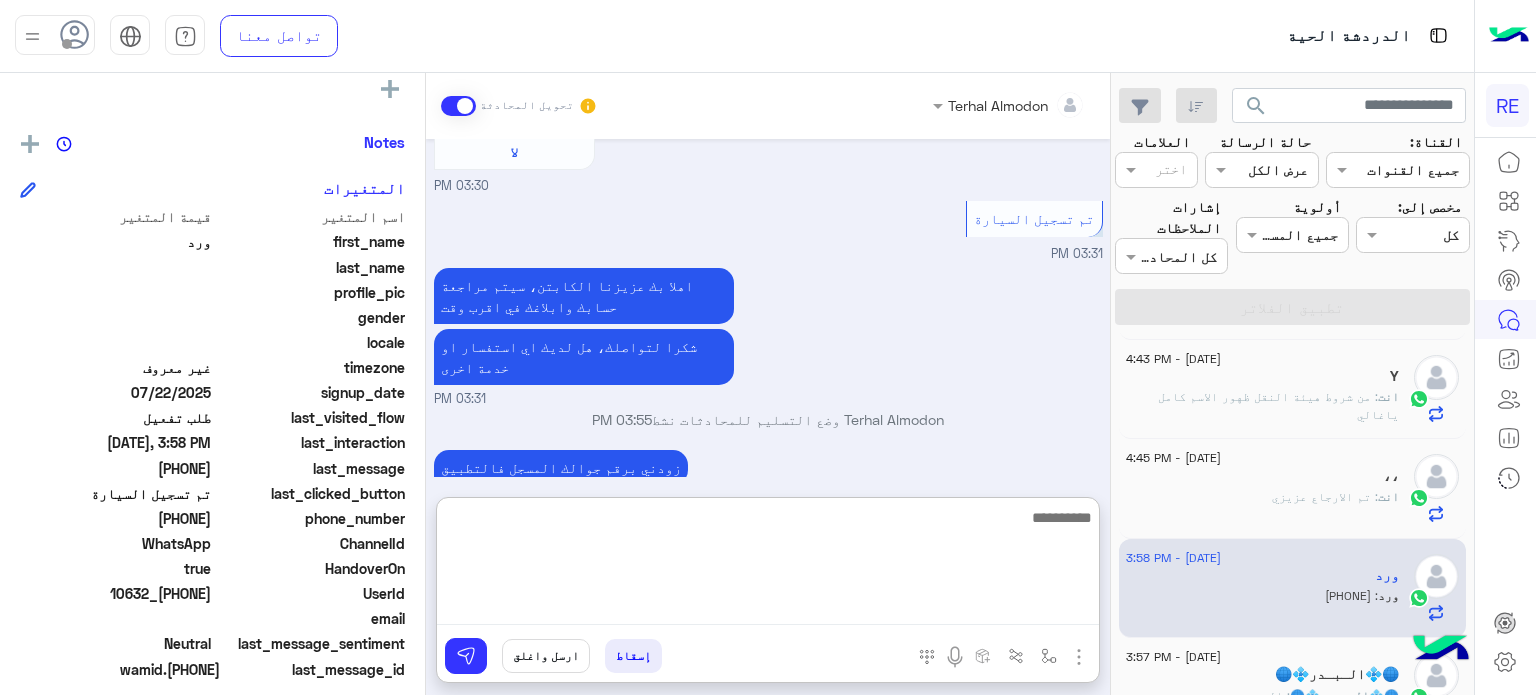 scroll, scrollTop: 1299, scrollLeft: 0, axis: vertical 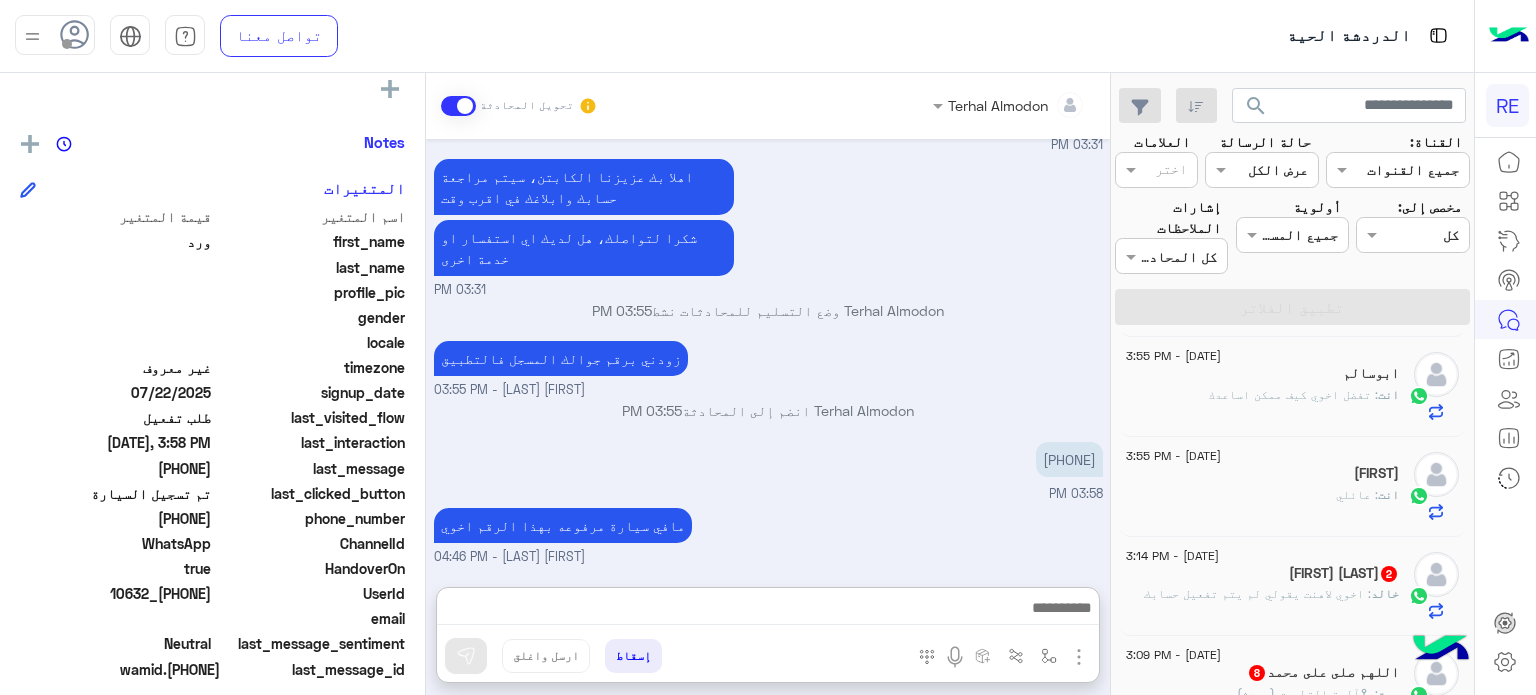 click on "[FIRST] : اخوي لاهنت يقولي لم يتم تفعيل حسابك" 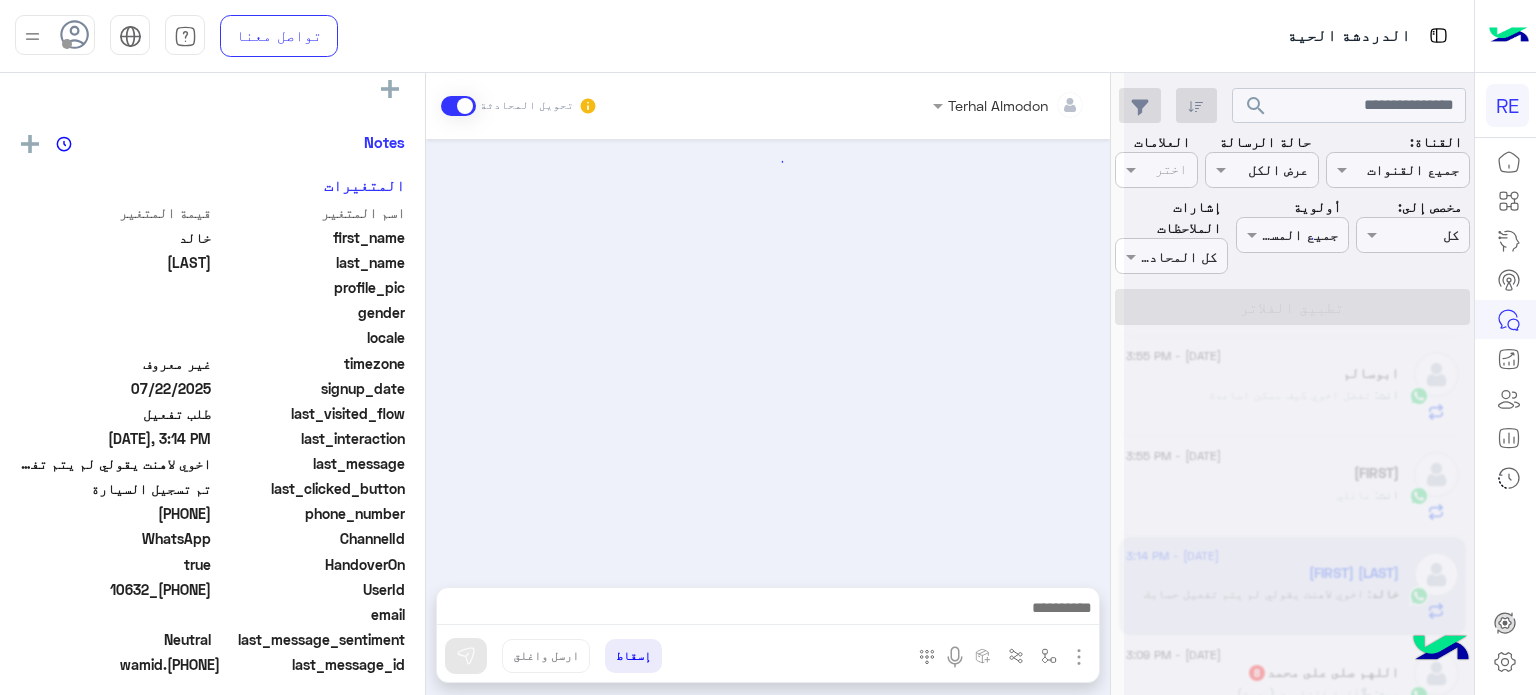 scroll, scrollTop: 1320, scrollLeft: 0, axis: vertical 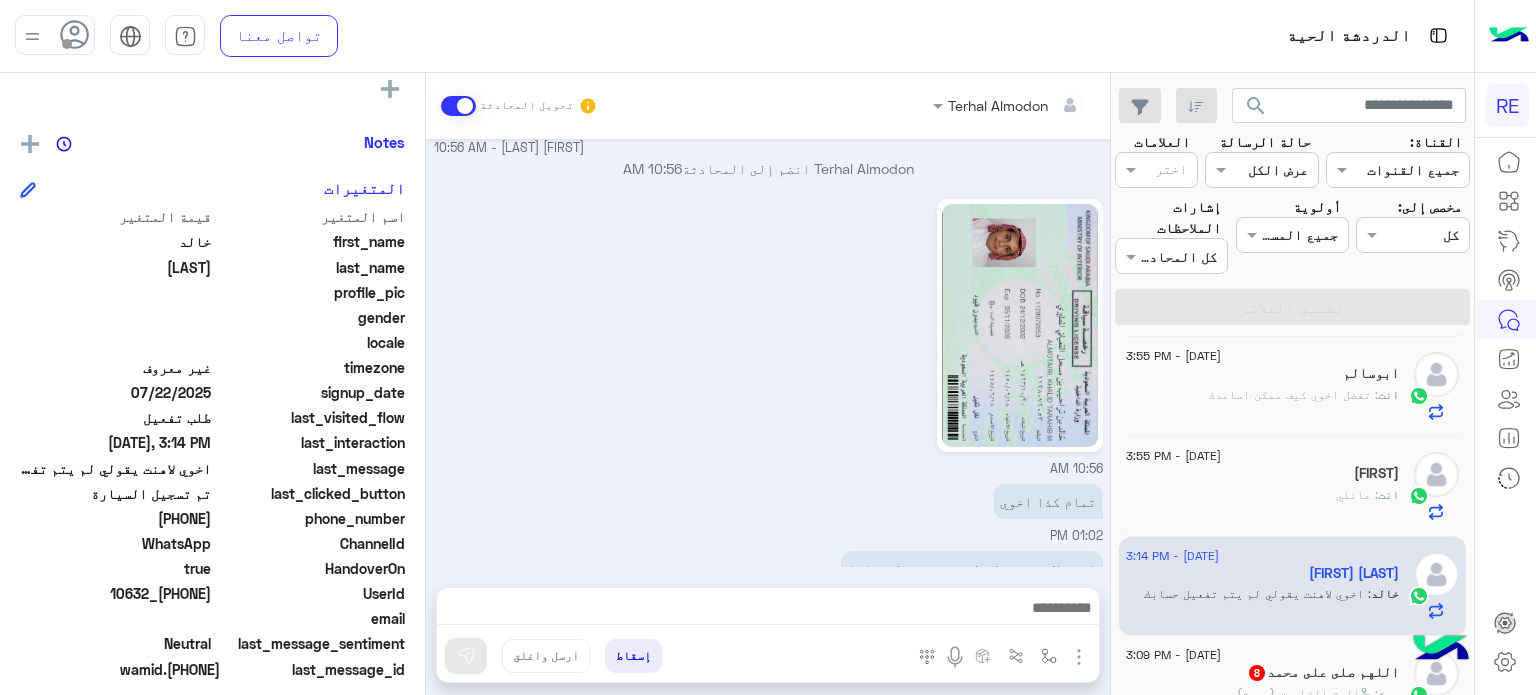 drag, startPoint x: 214, startPoint y: 594, endPoint x: 145, endPoint y: 581, distance: 70.21396 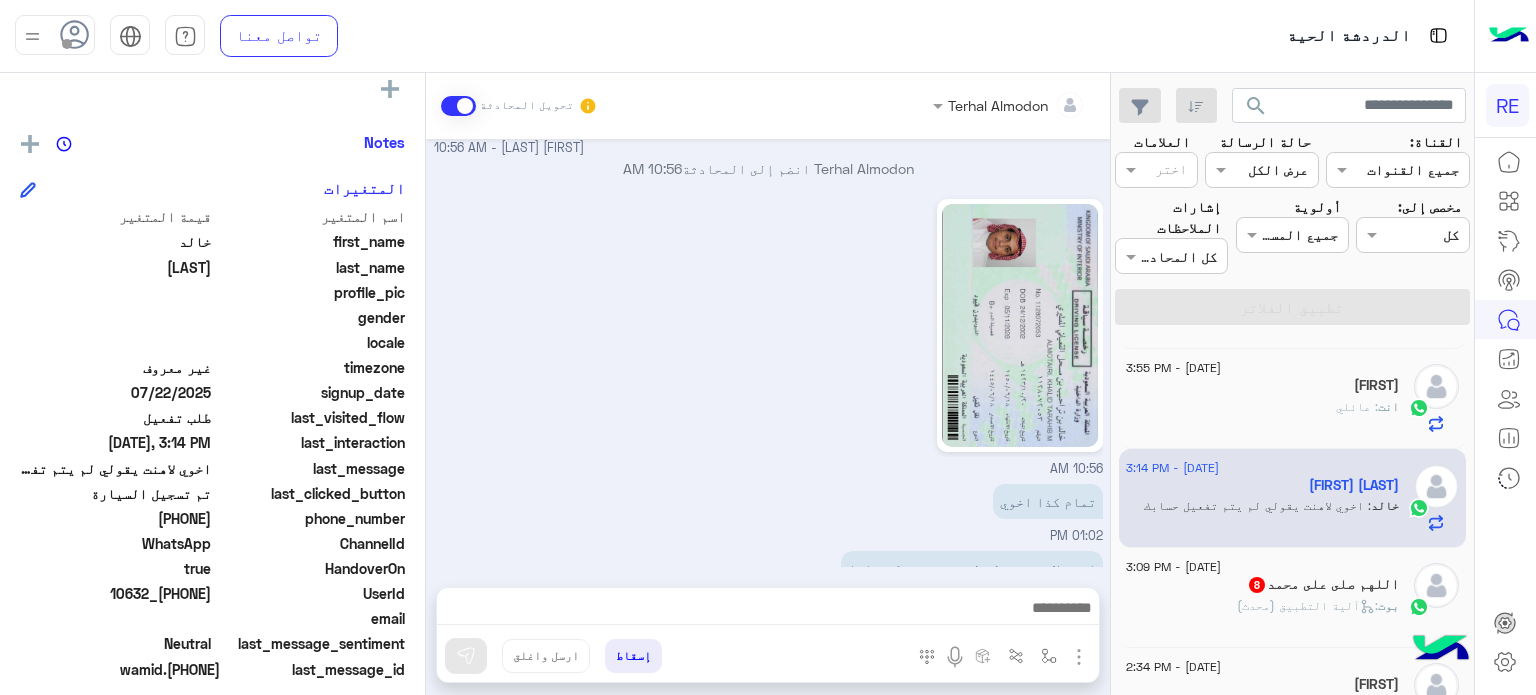 scroll, scrollTop: 800, scrollLeft: 0, axis: vertical 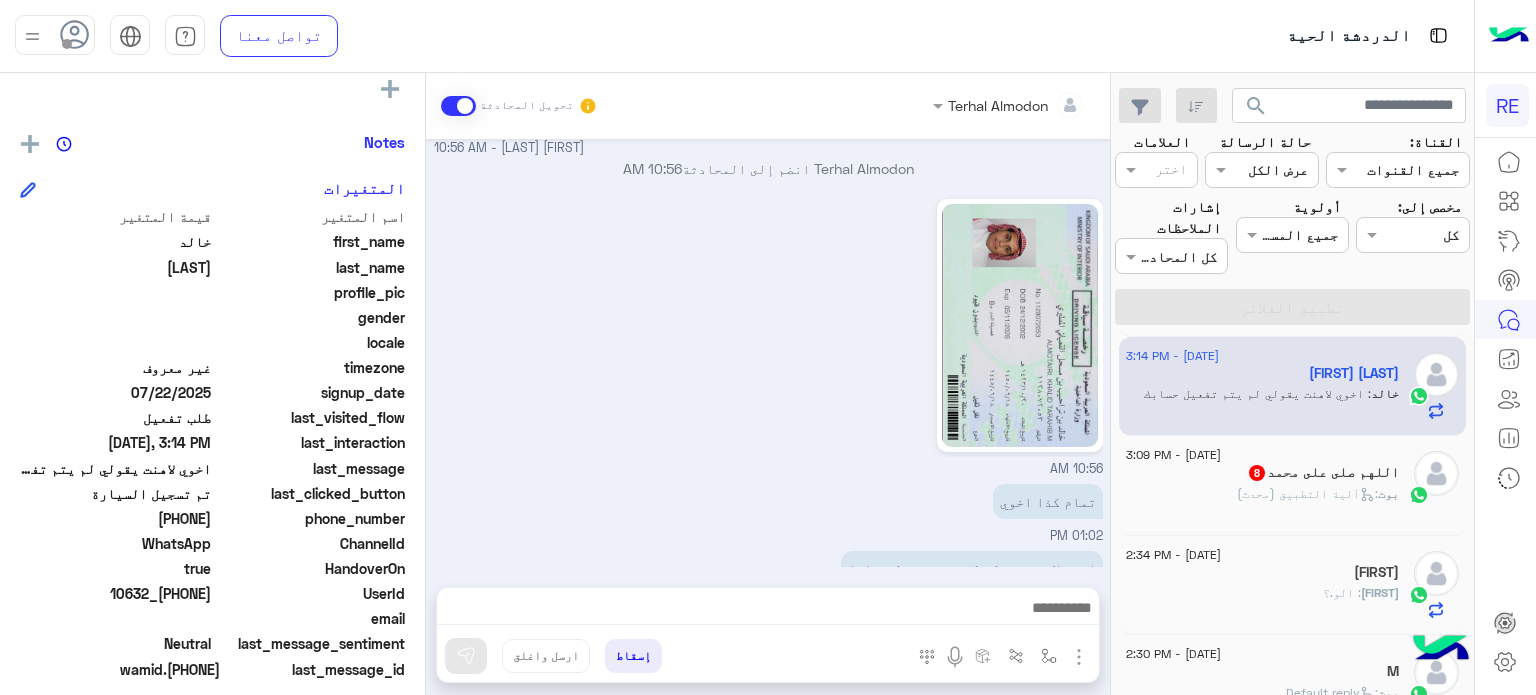 click on "8" 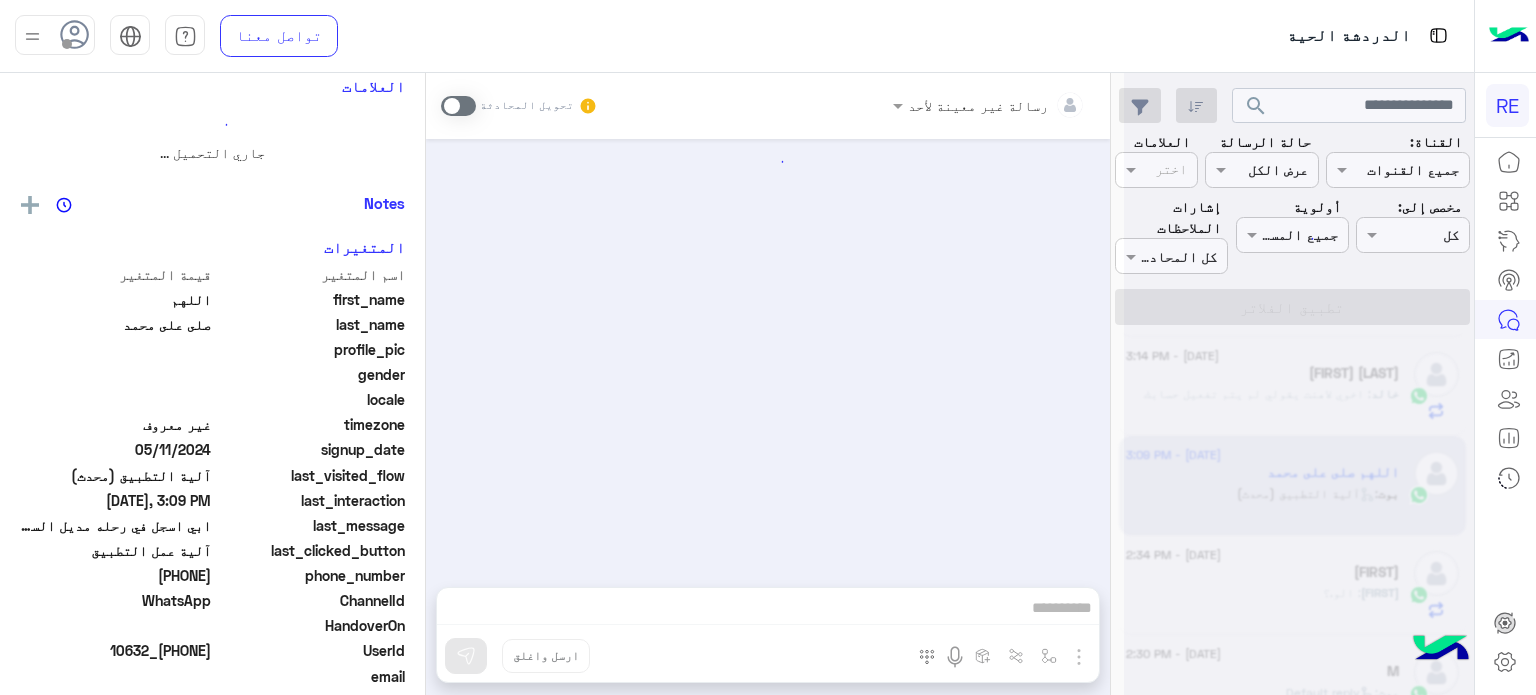 scroll, scrollTop: 0, scrollLeft: 0, axis: both 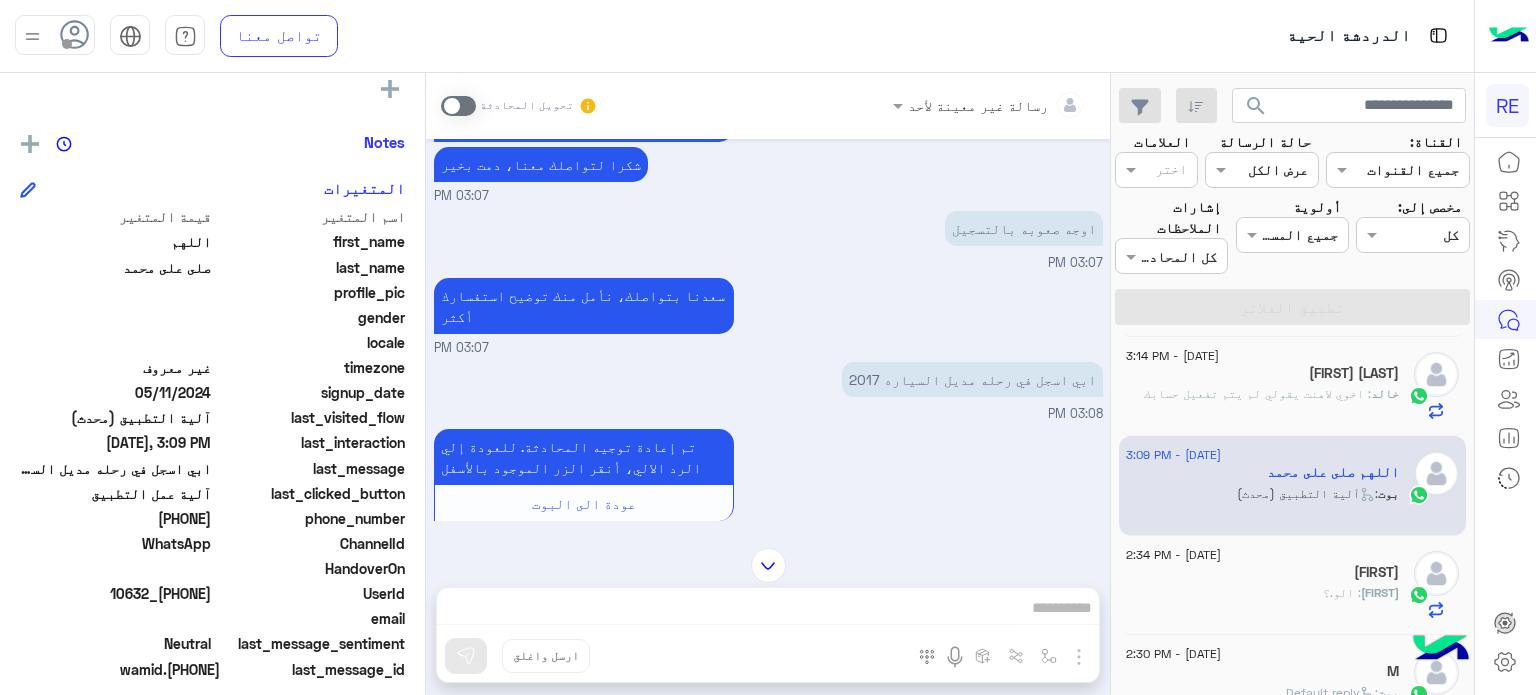 click on "[FIRST]" 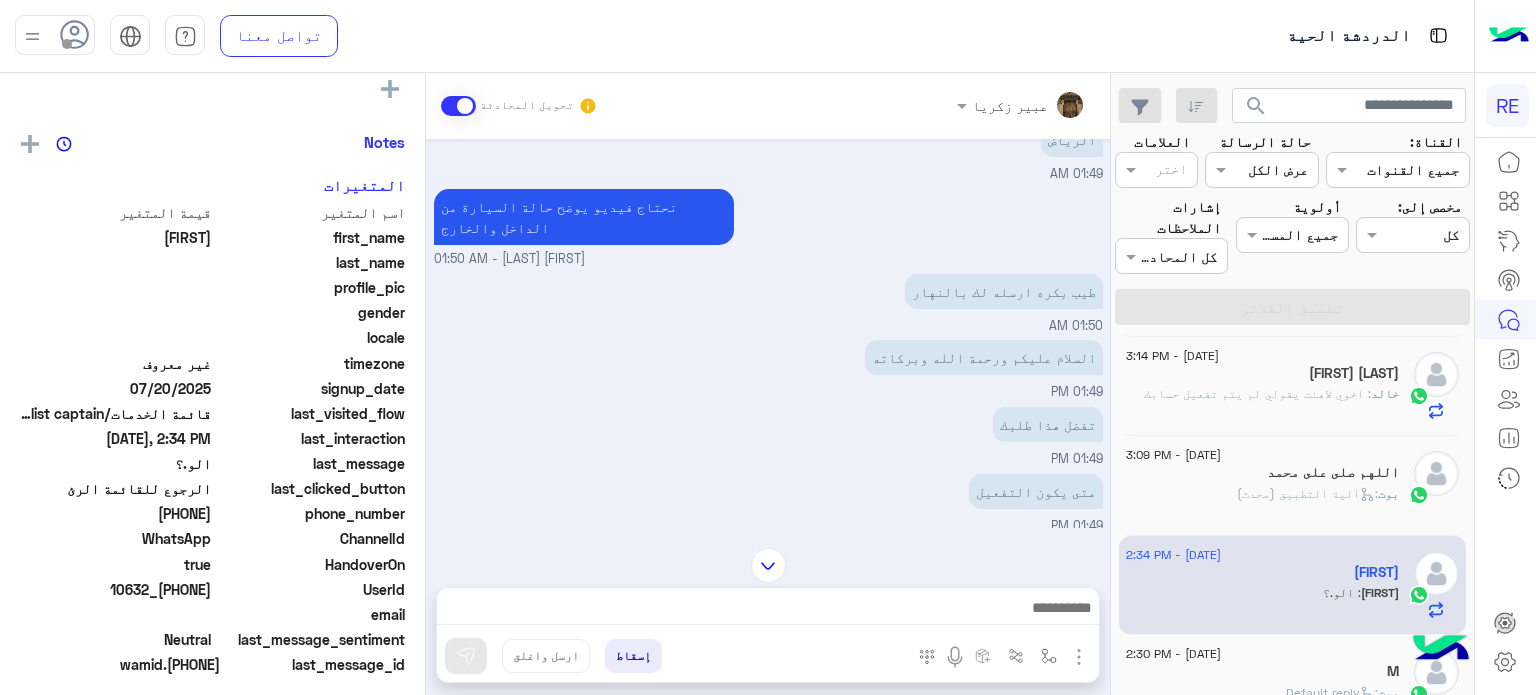 scroll, scrollTop: 67, scrollLeft: 0, axis: vertical 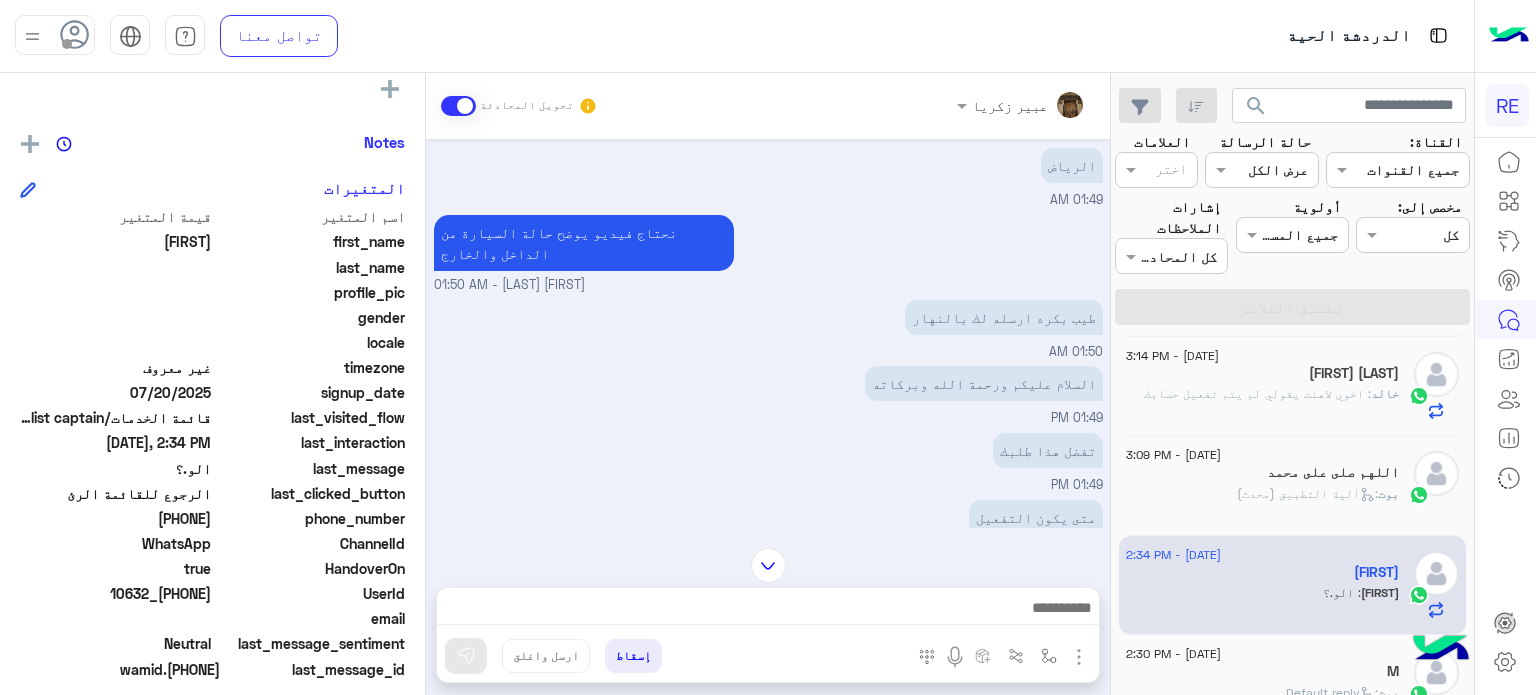 drag, startPoint x: 163, startPoint y: 600, endPoint x: 144, endPoint y: 598, distance: 19.104973 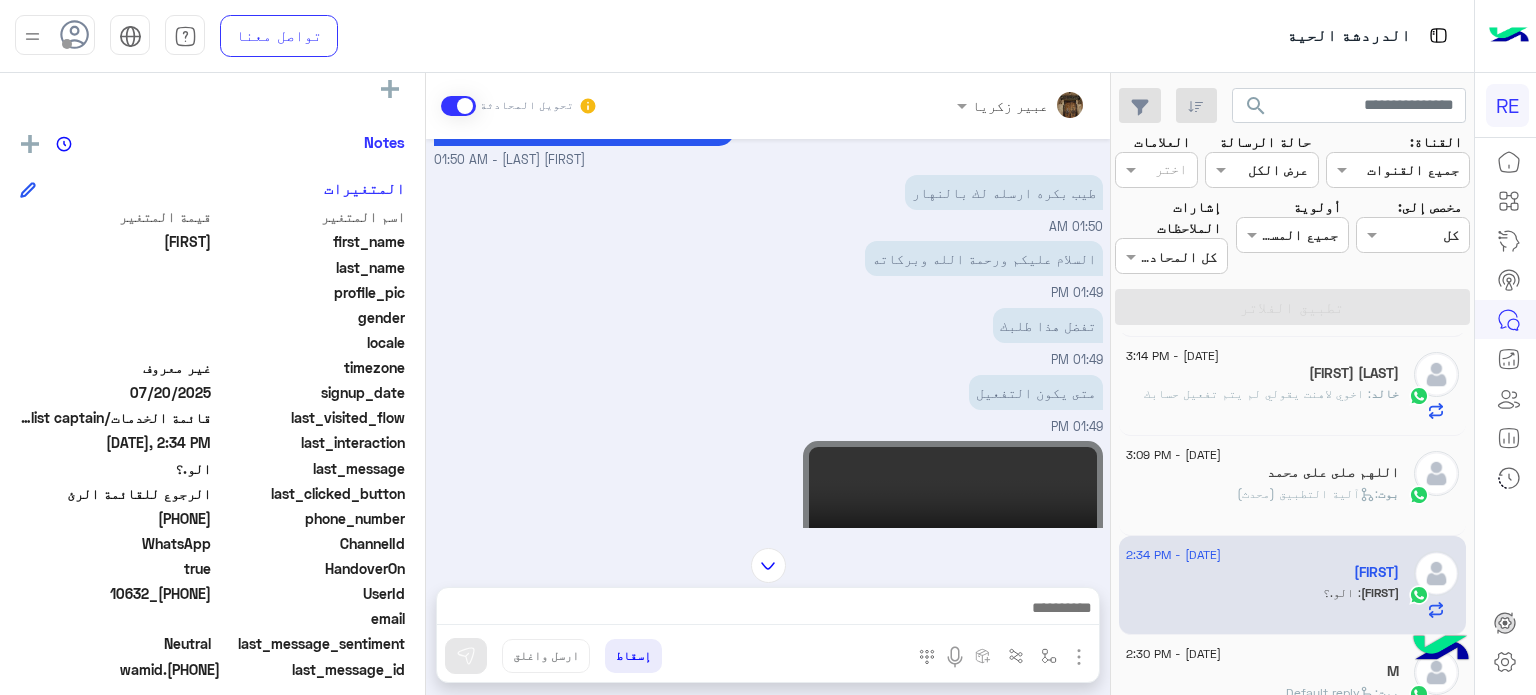 scroll, scrollTop: 467, scrollLeft: 0, axis: vertical 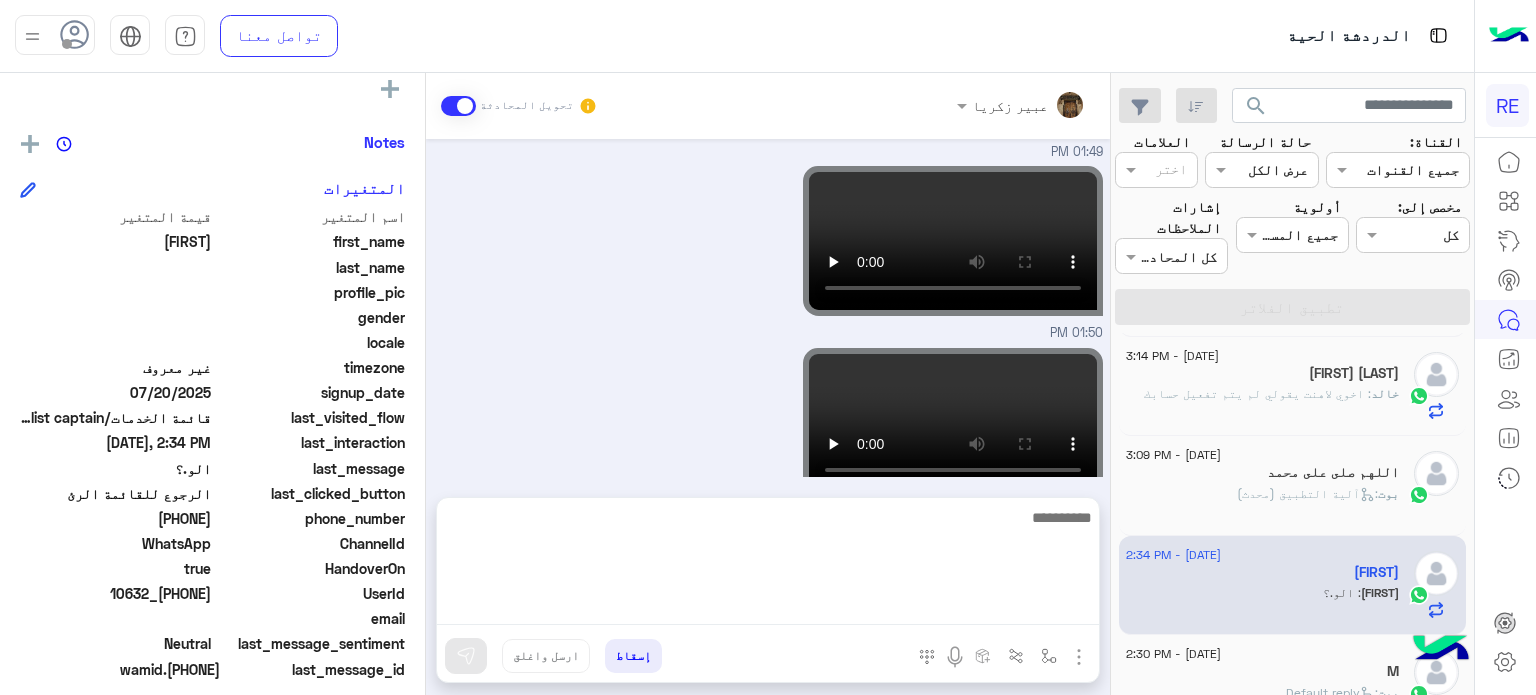 click at bounding box center (768, 565) 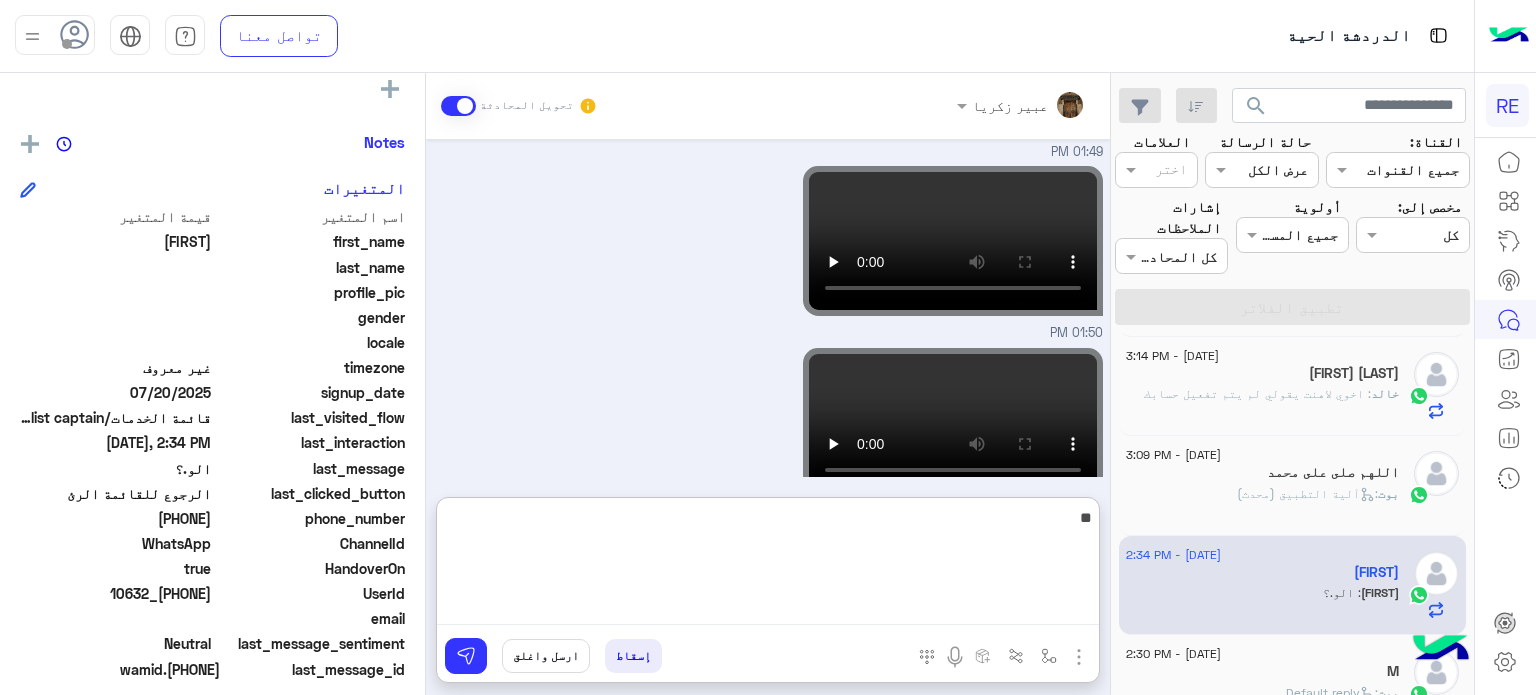 type on "*" 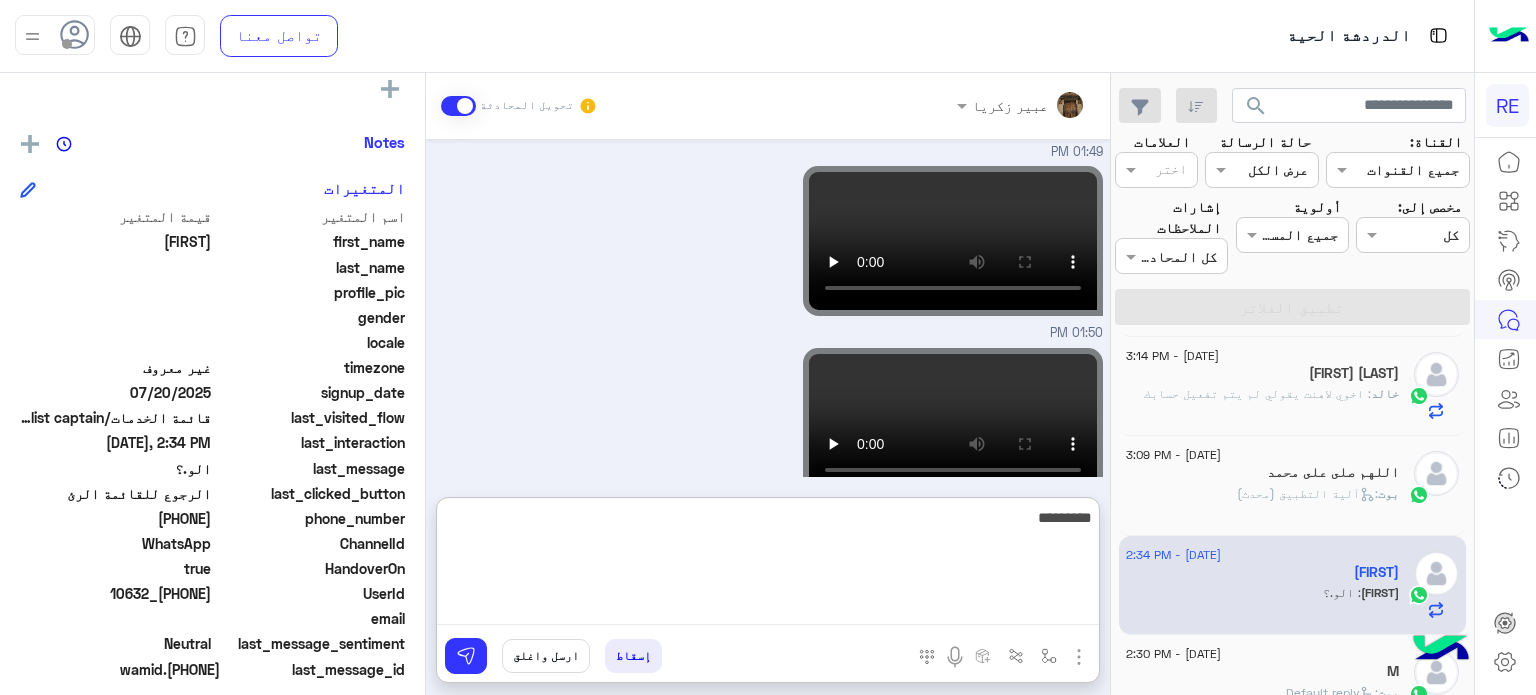 type on "**********" 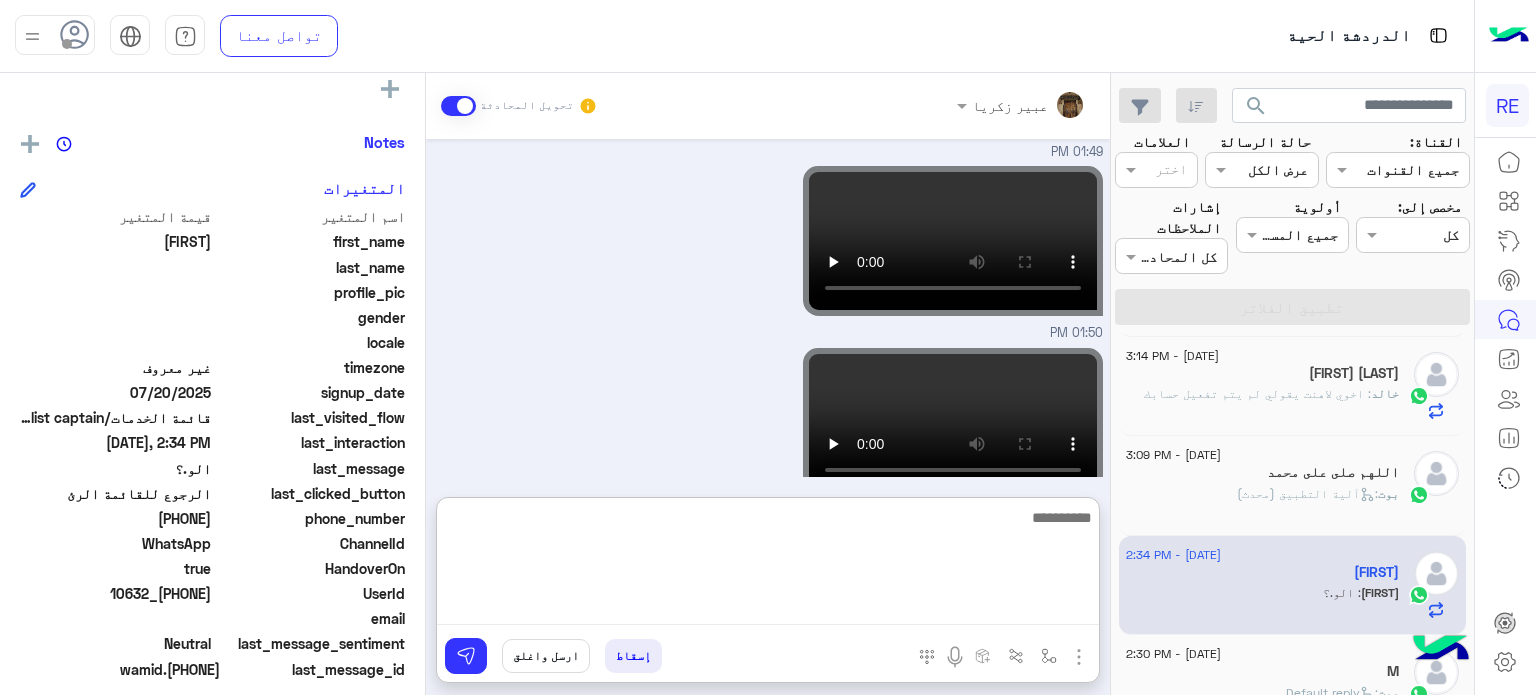 scroll, scrollTop: 621, scrollLeft: 0, axis: vertical 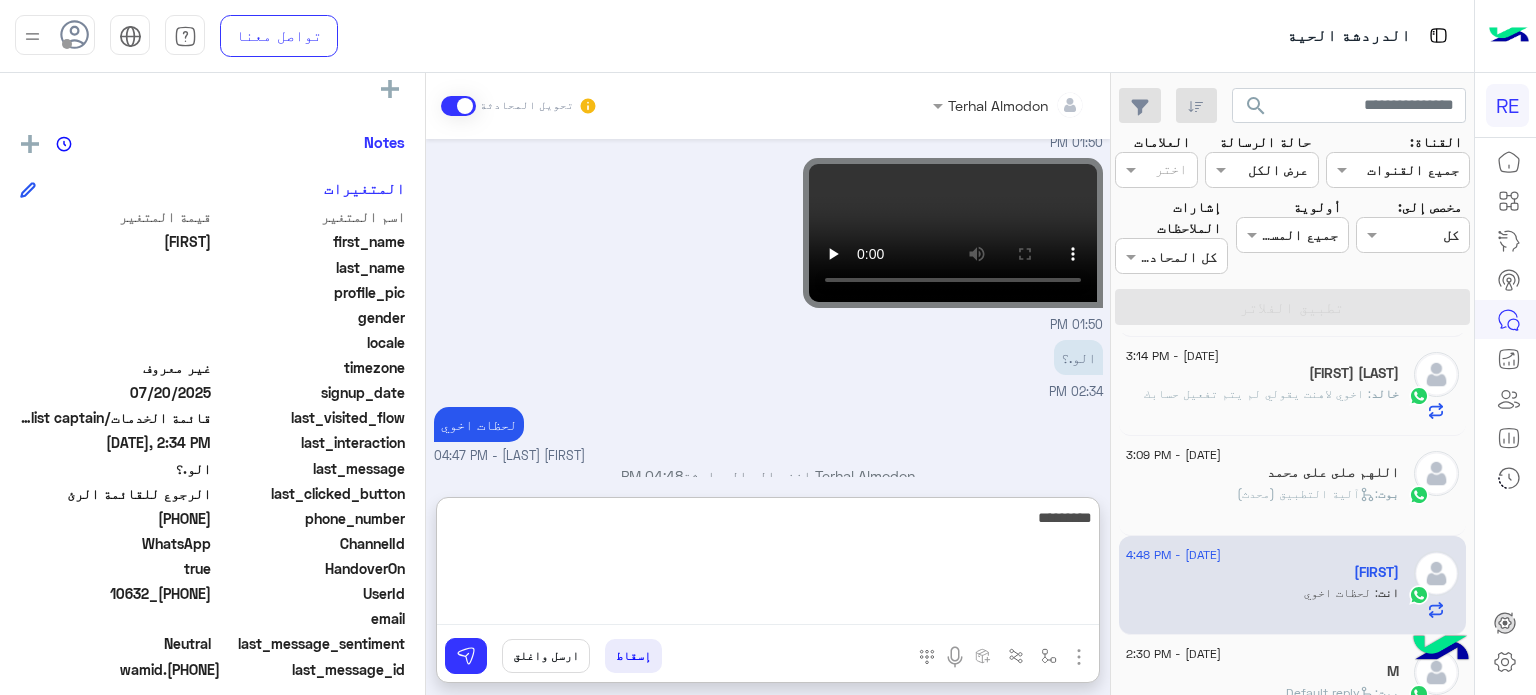 type on "**********" 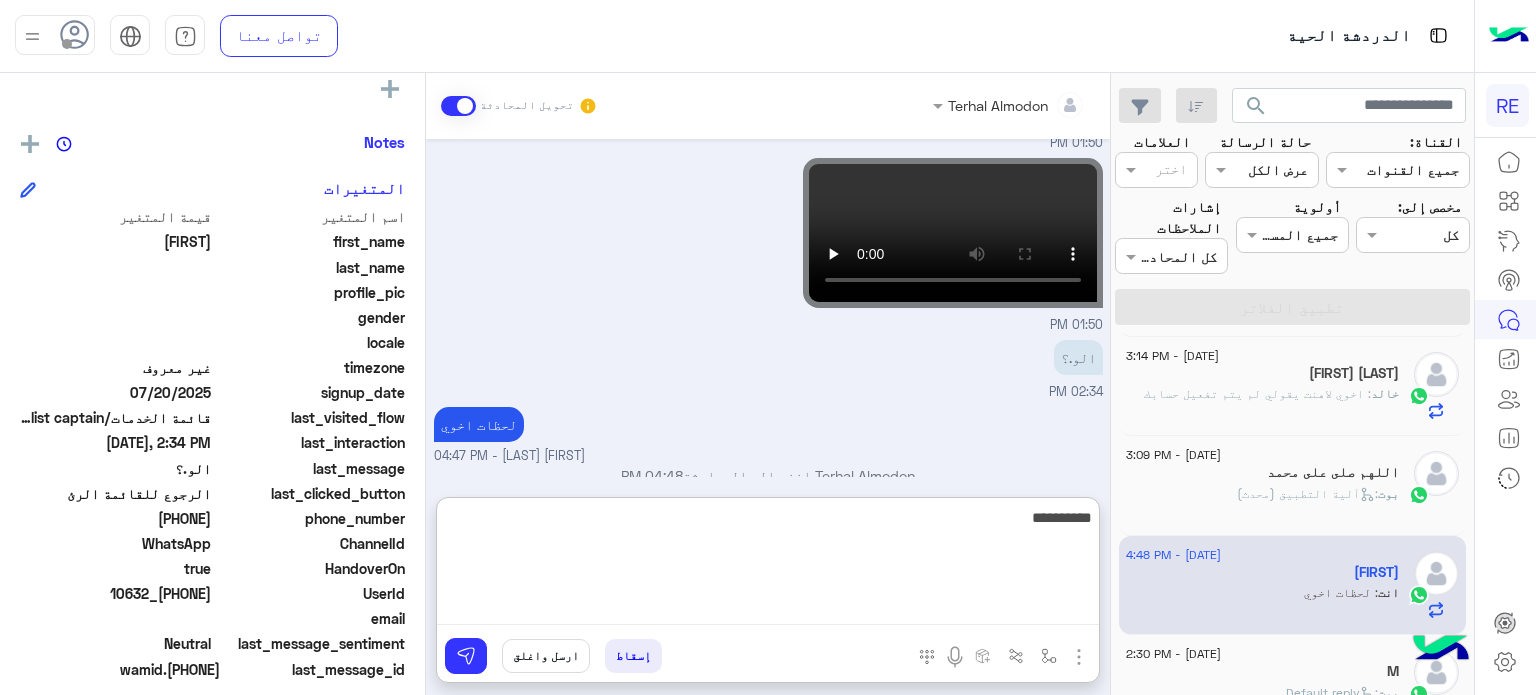 type 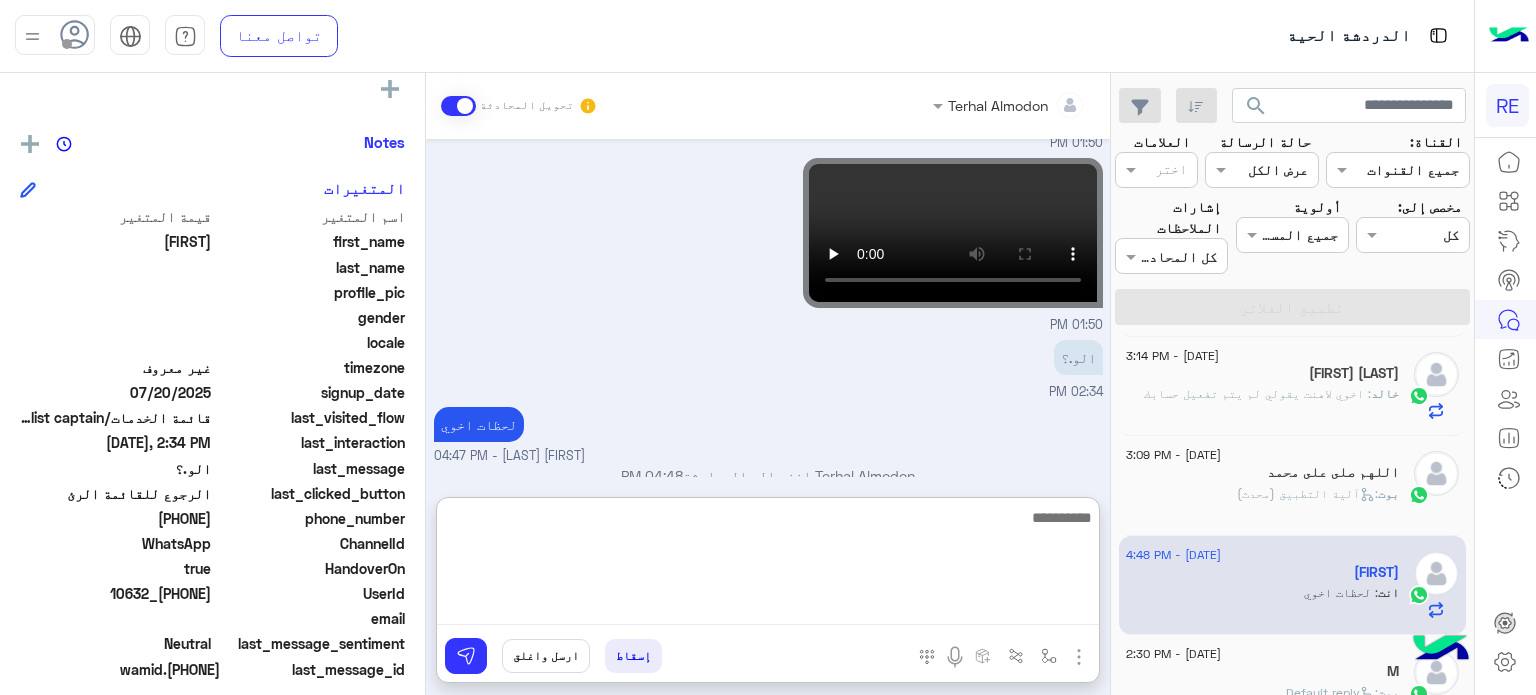 scroll, scrollTop: 721, scrollLeft: 0, axis: vertical 